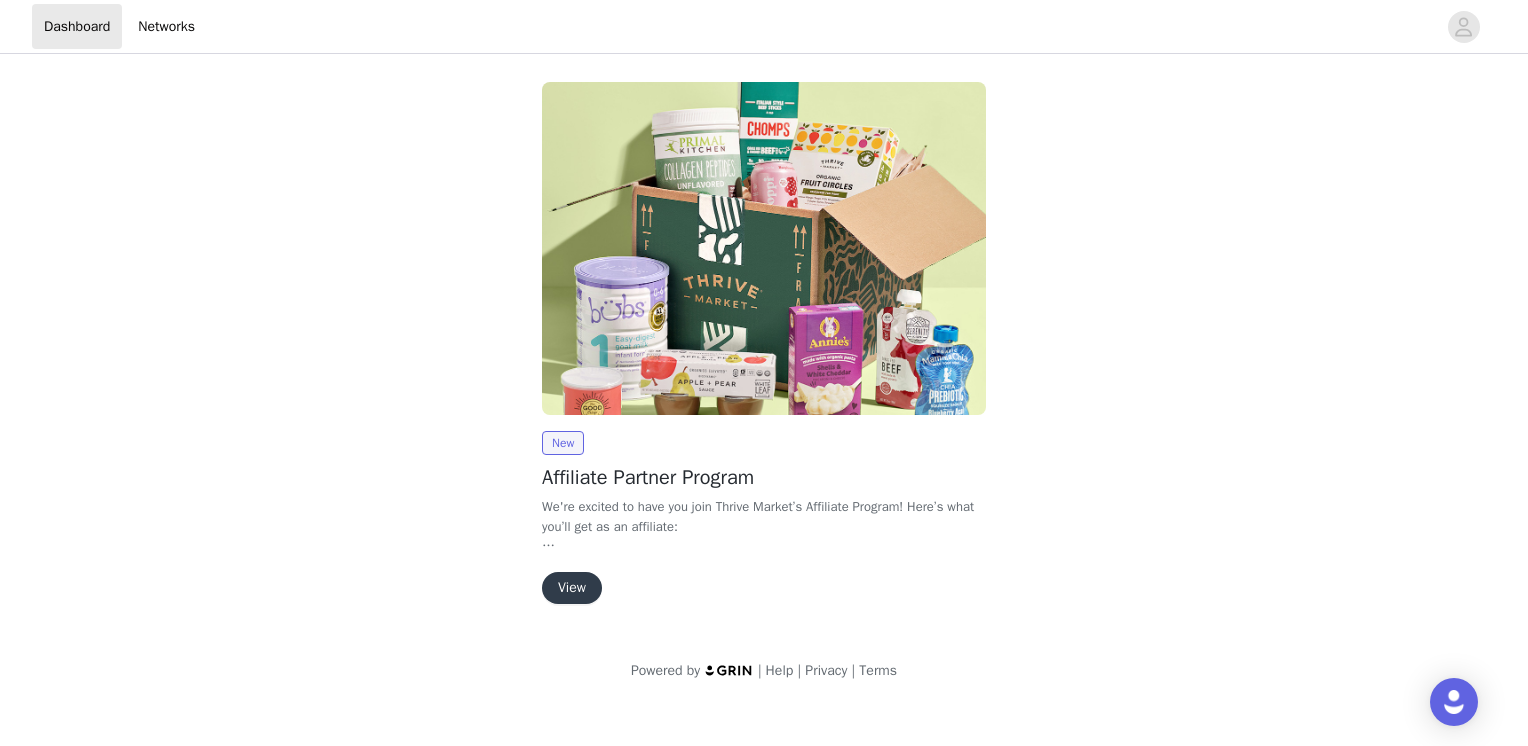 scroll, scrollTop: 0, scrollLeft: 0, axis: both 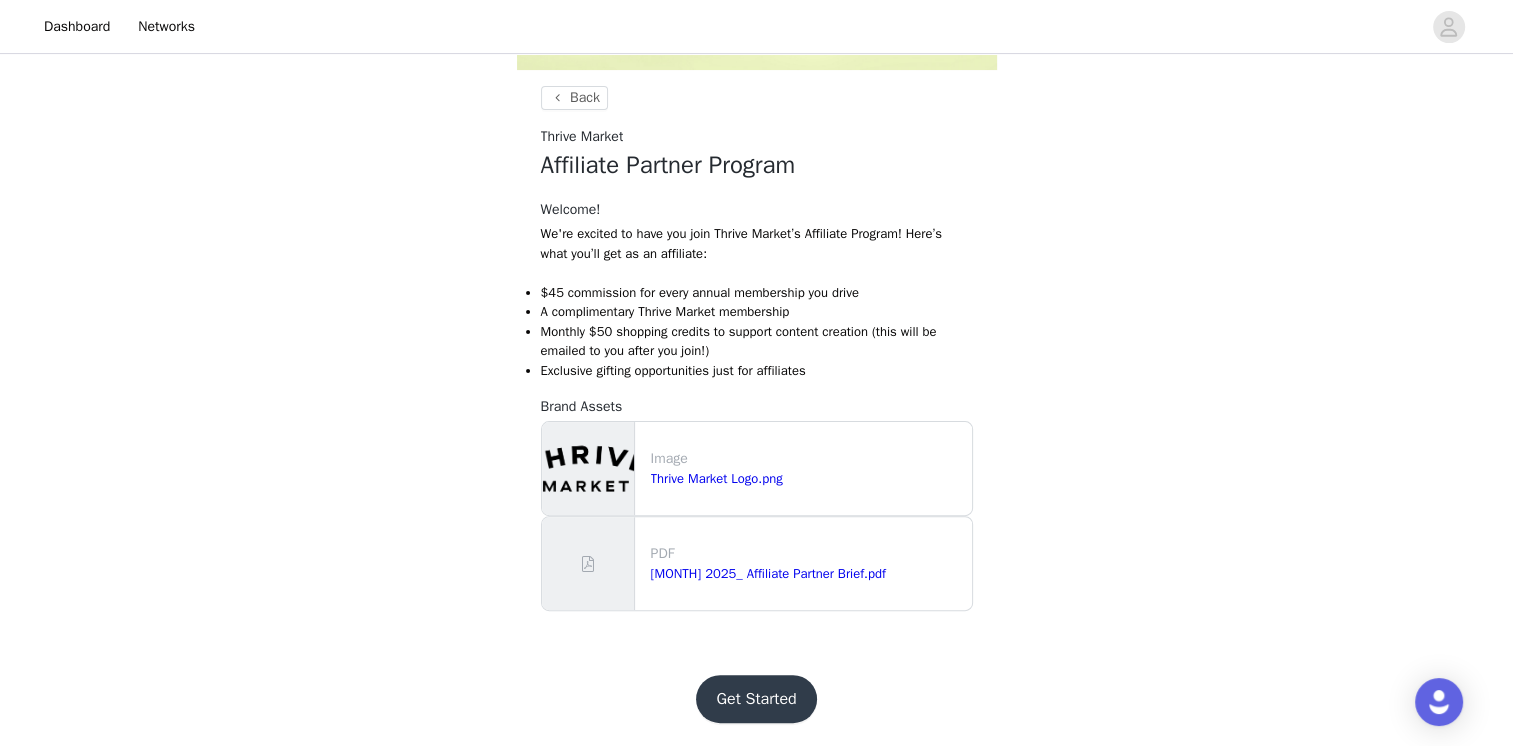 click on "Get Started" at bounding box center [756, 699] 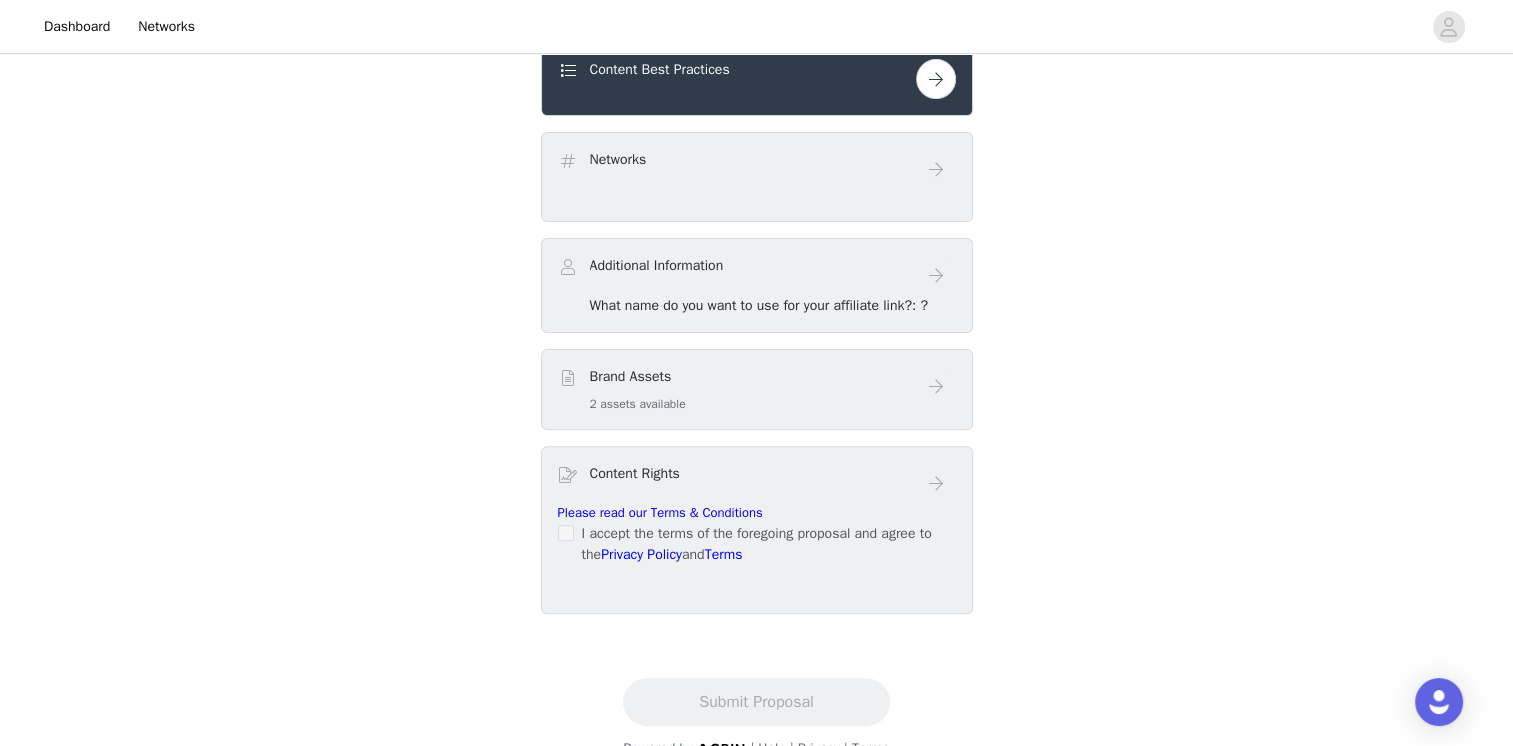 scroll, scrollTop: 564, scrollLeft: 0, axis: vertical 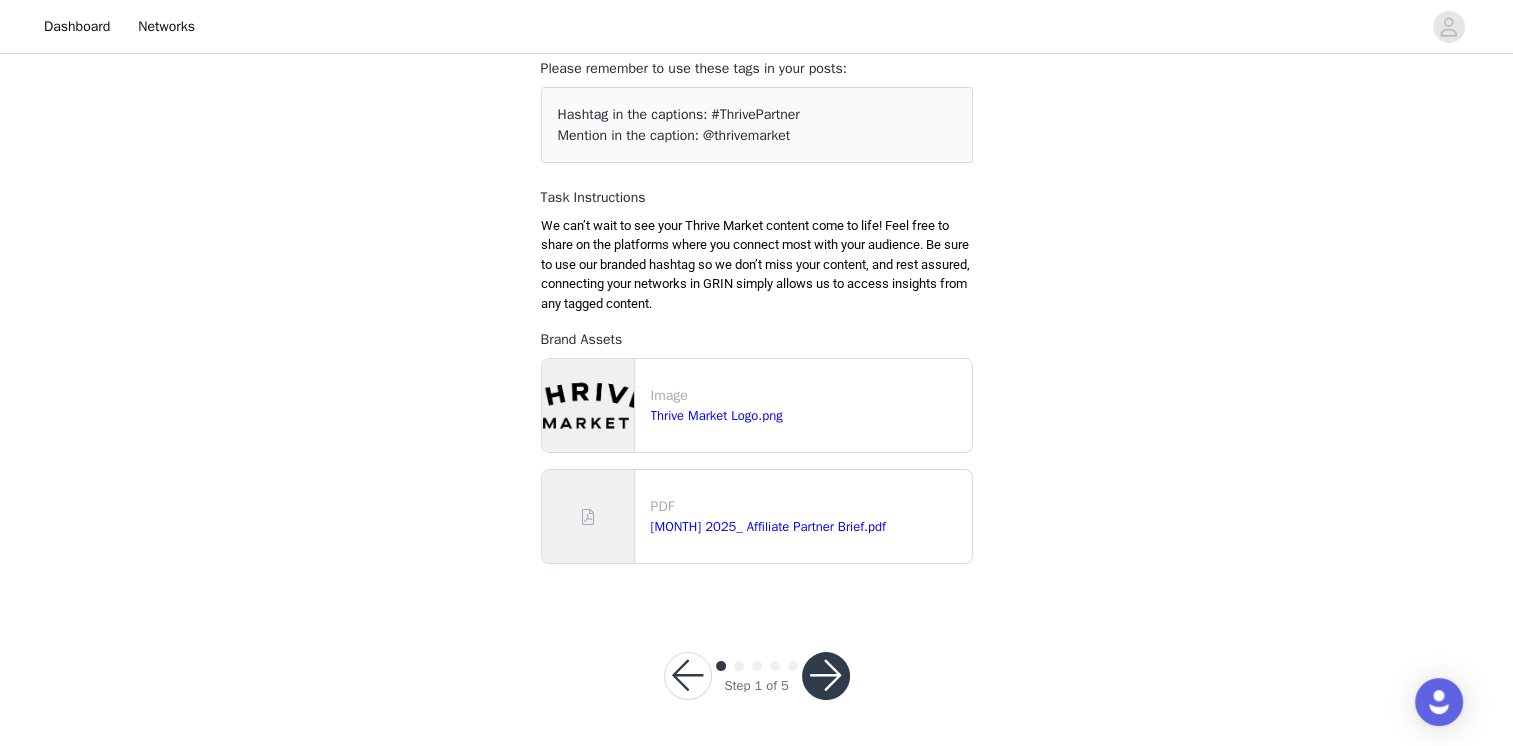 click at bounding box center [826, 676] 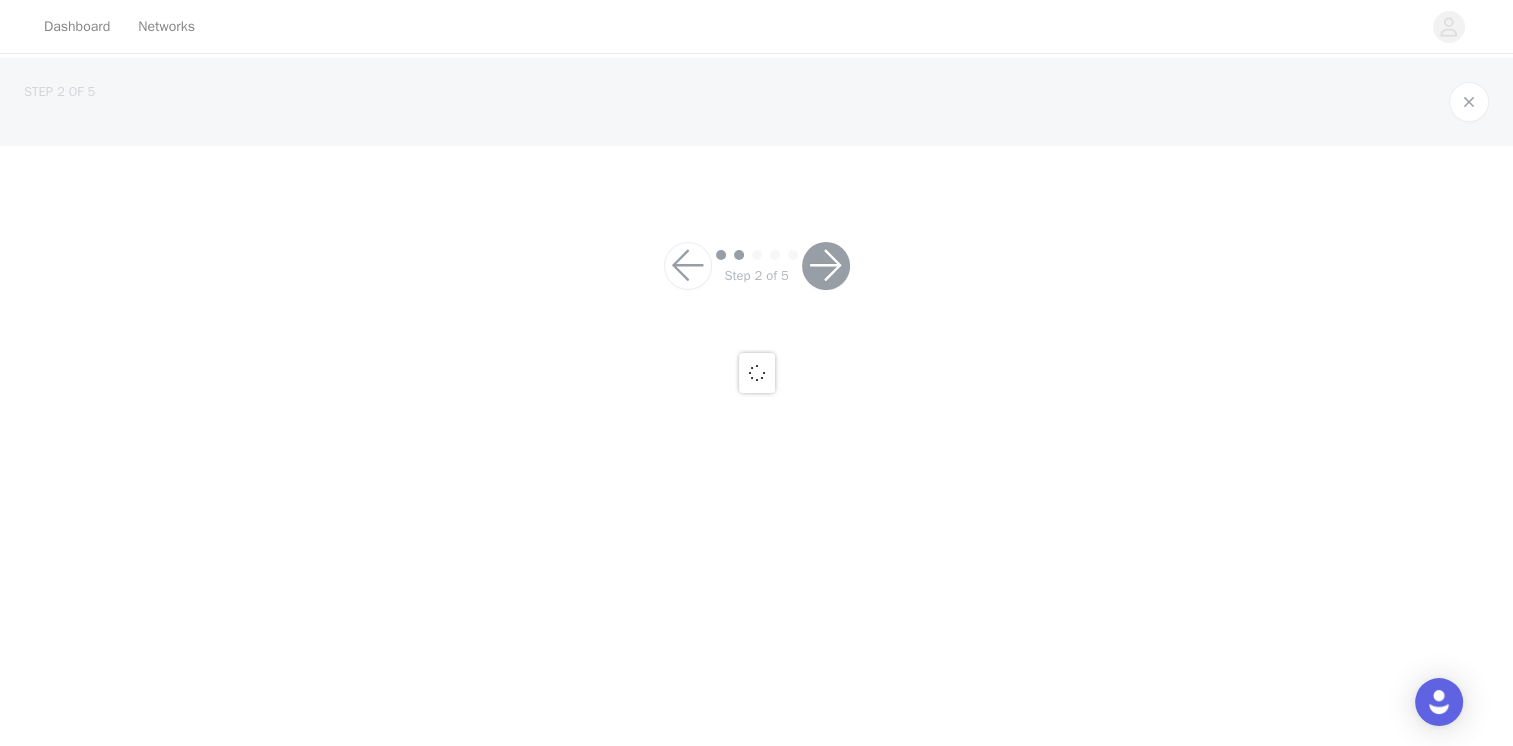 scroll, scrollTop: 0, scrollLeft: 0, axis: both 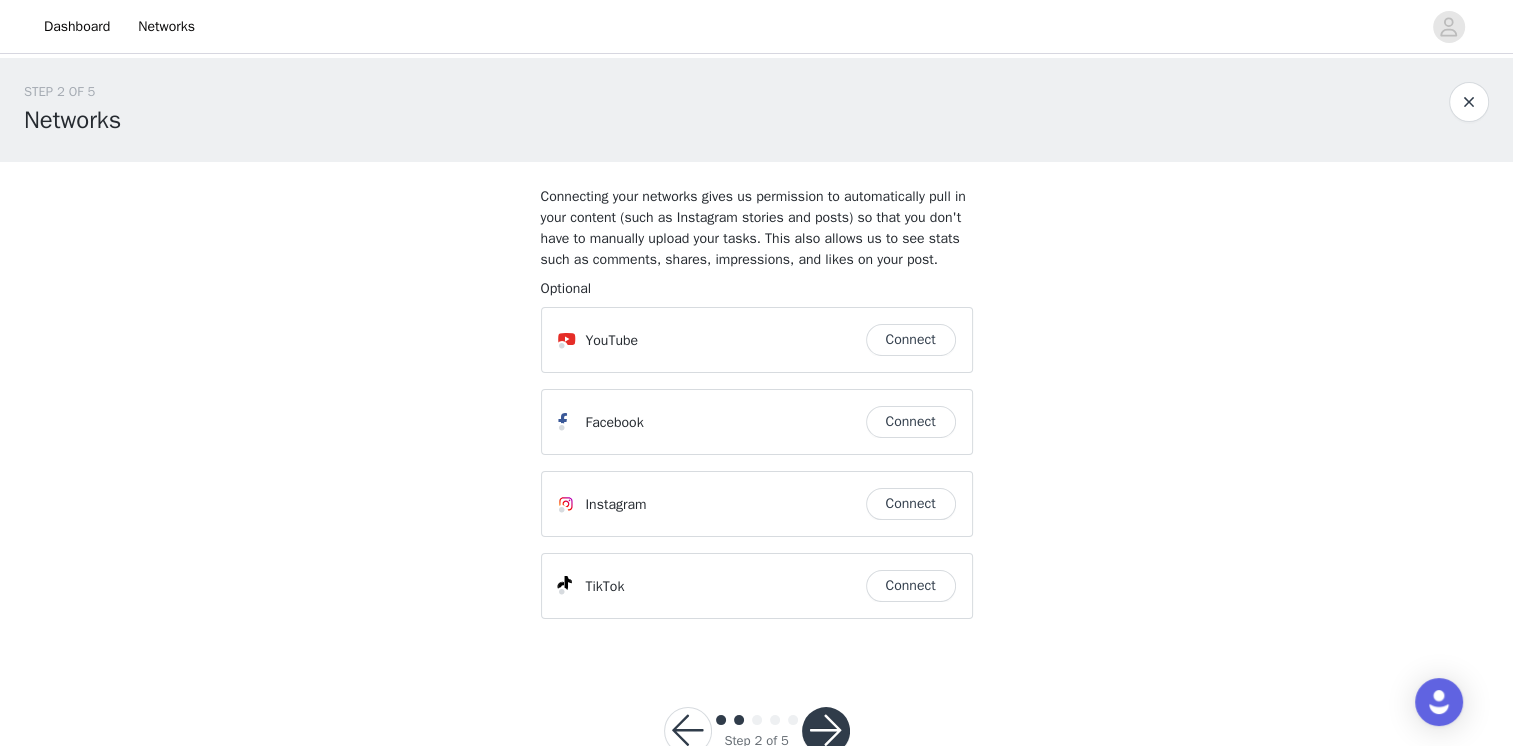 click on "Connect" at bounding box center (911, 340) 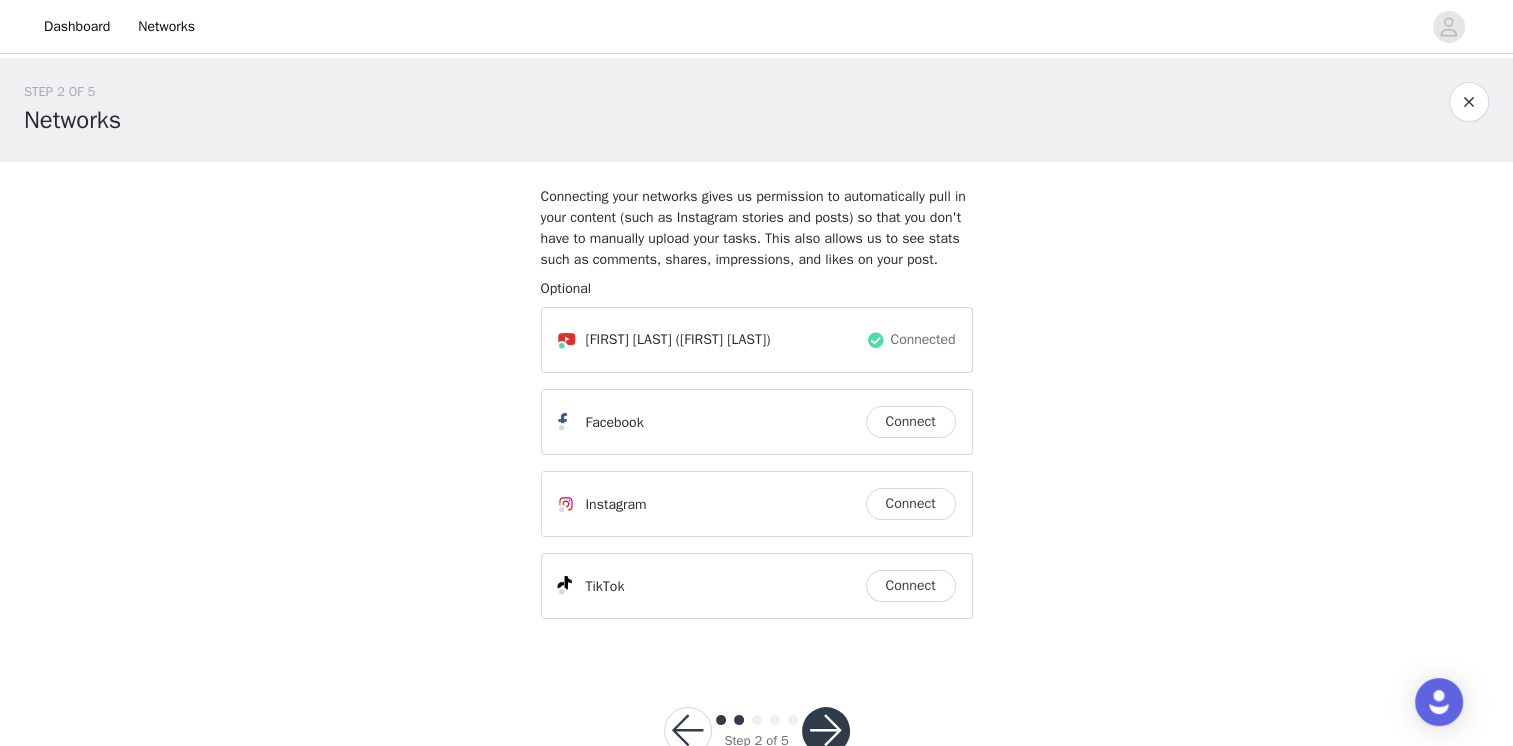 click on "Connect" at bounding box center [911, 422] 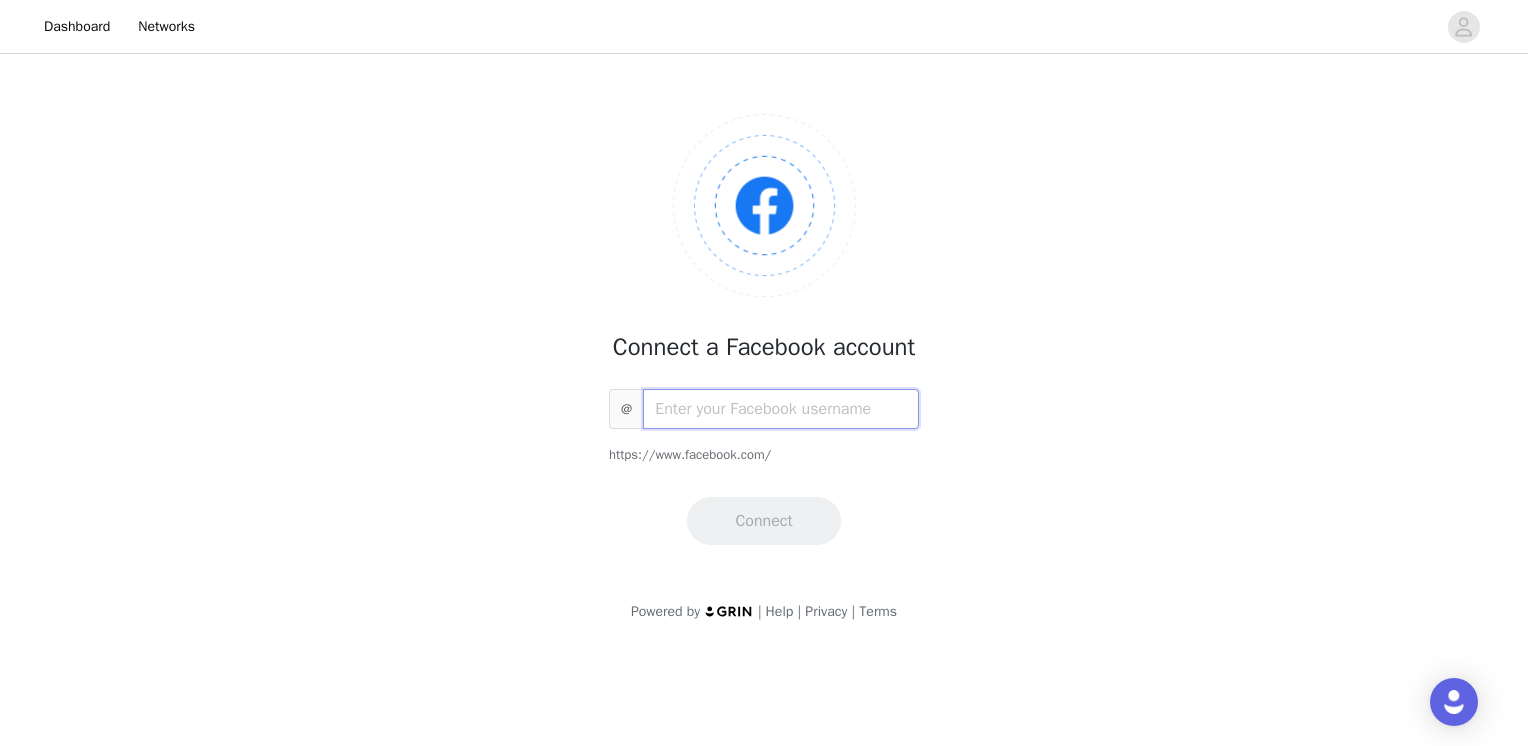 click at bounding box center (781, 409) 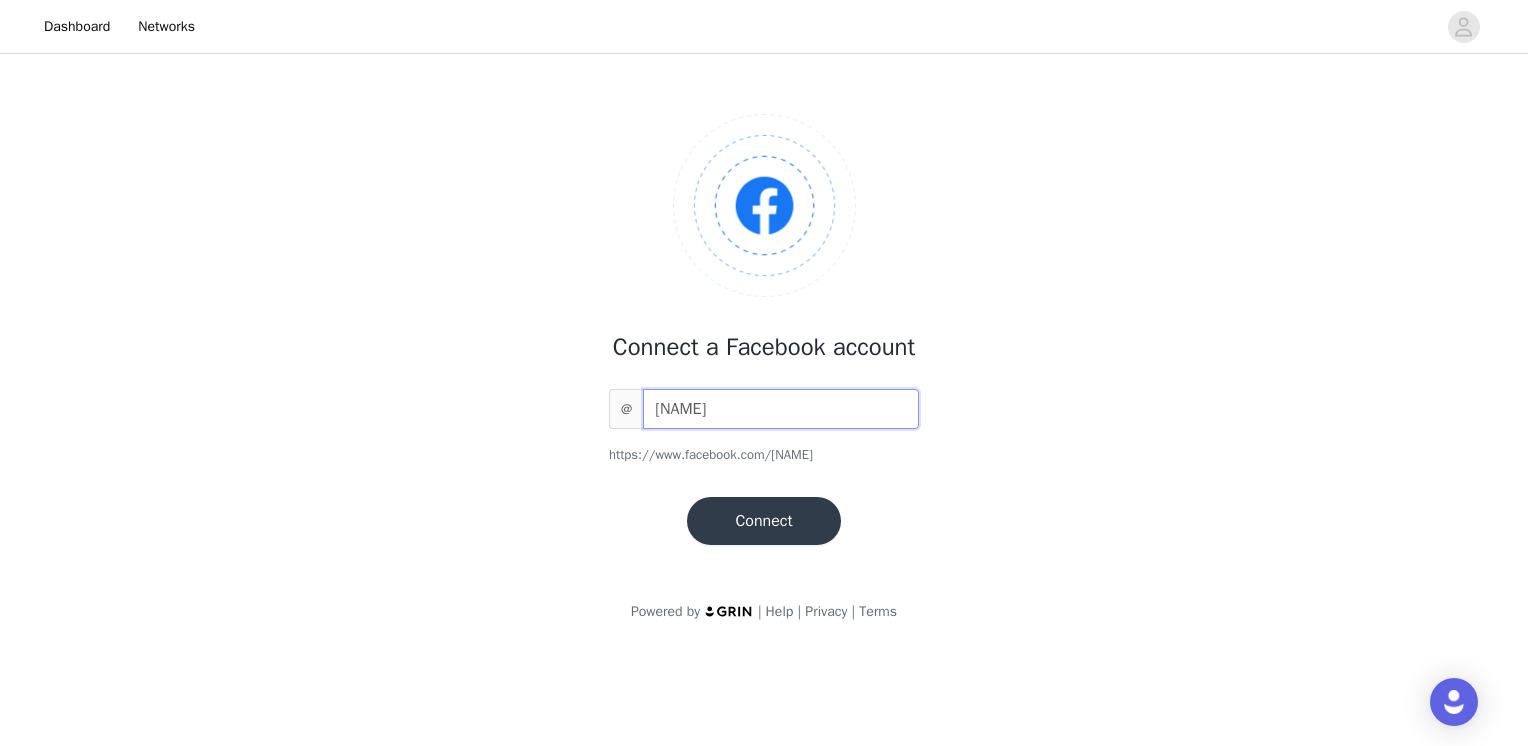 type on "[NAME]" 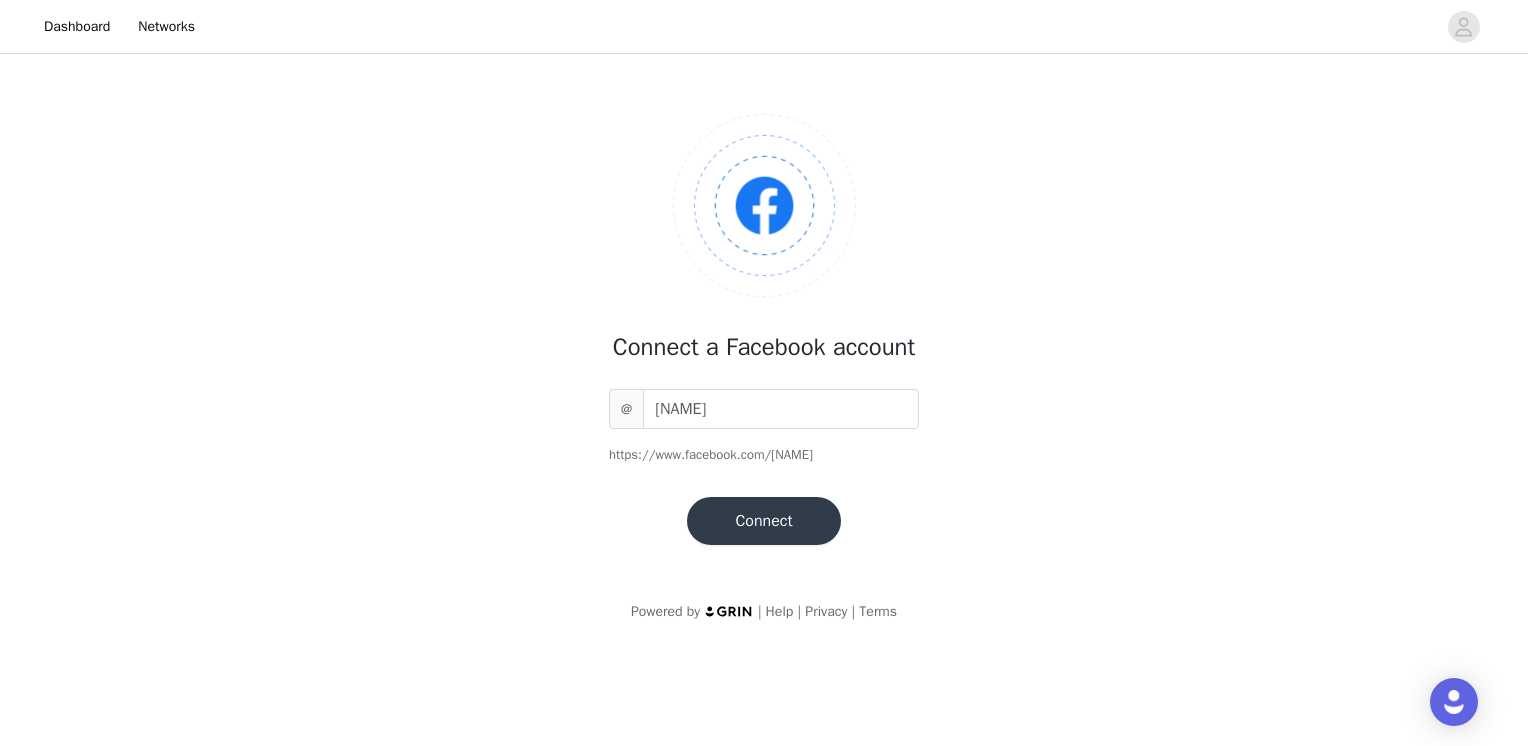 click on "Connect" at bounding box center [763, 521] 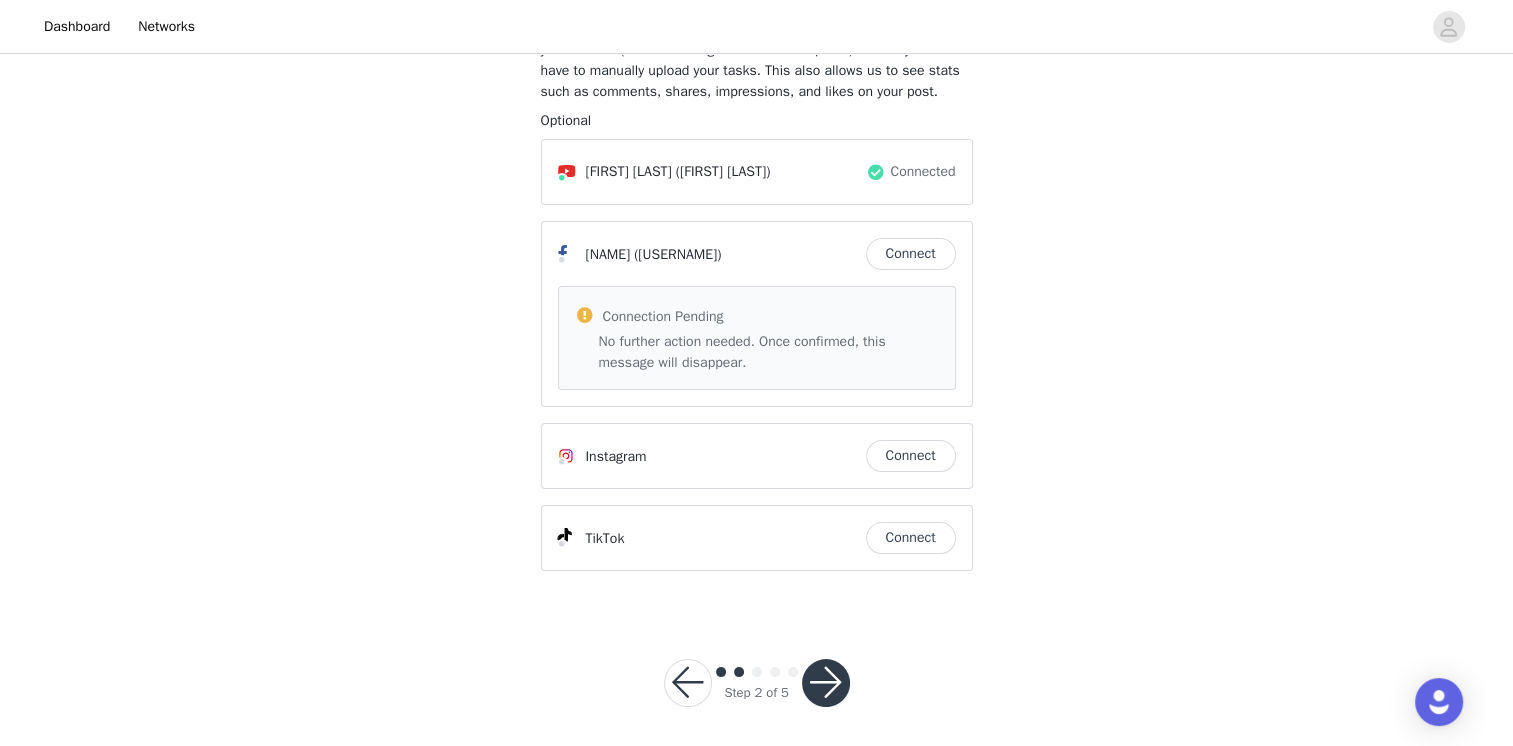 scroll, scrollTop: 173, scrollLeft: 0, axis: vertical 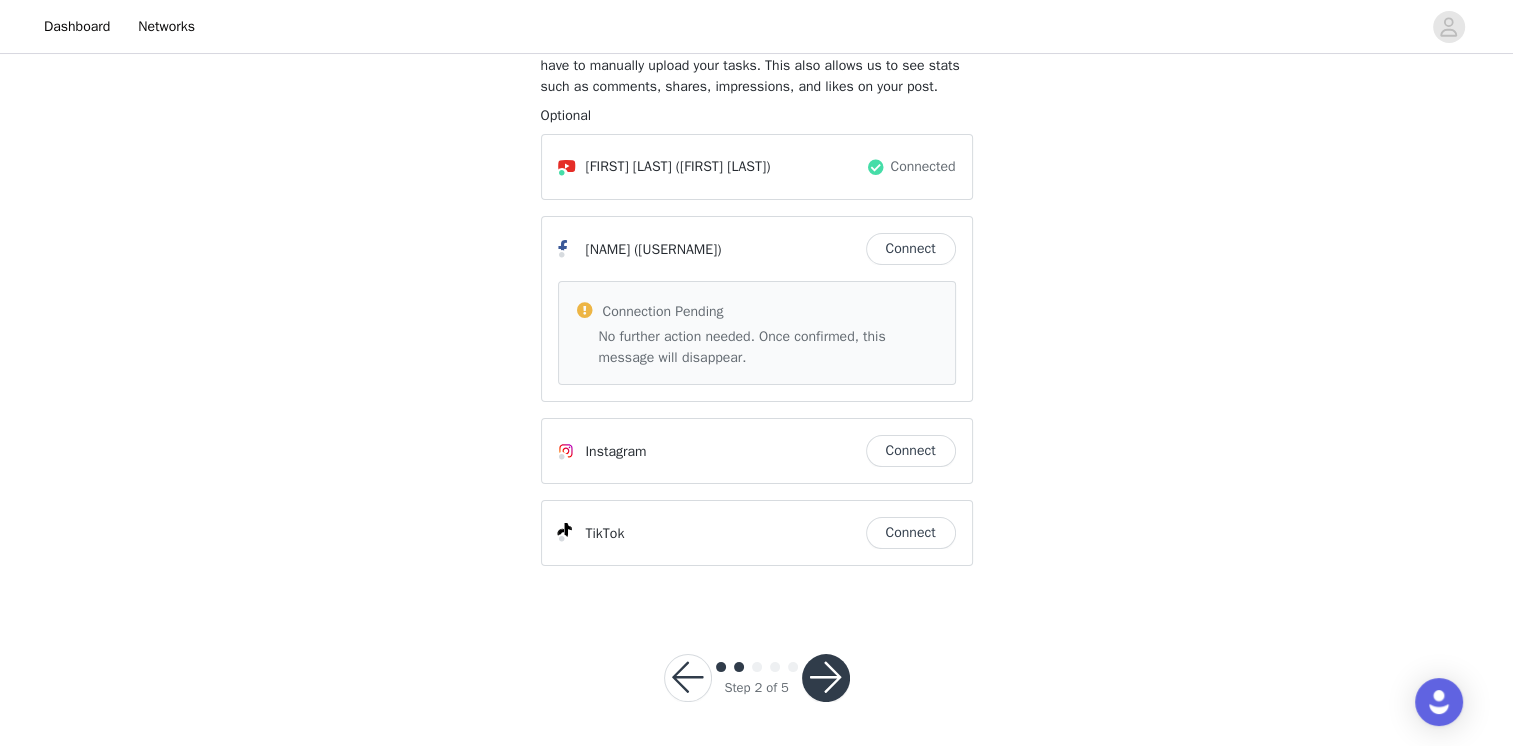 click on "Connect" at bounding box center [911, 451] 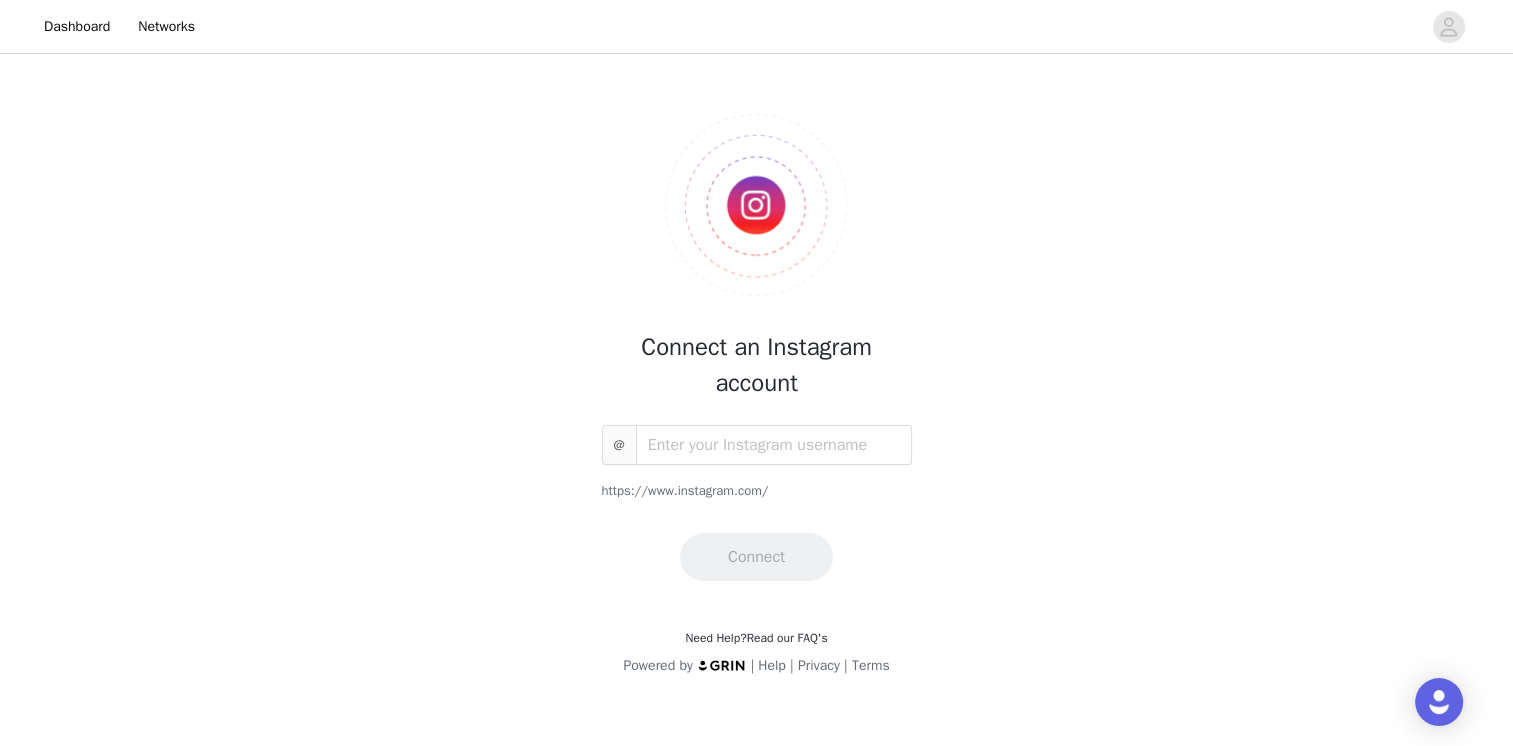 scroll, scrollTop: 0, scrollLeft: 0, axis: both 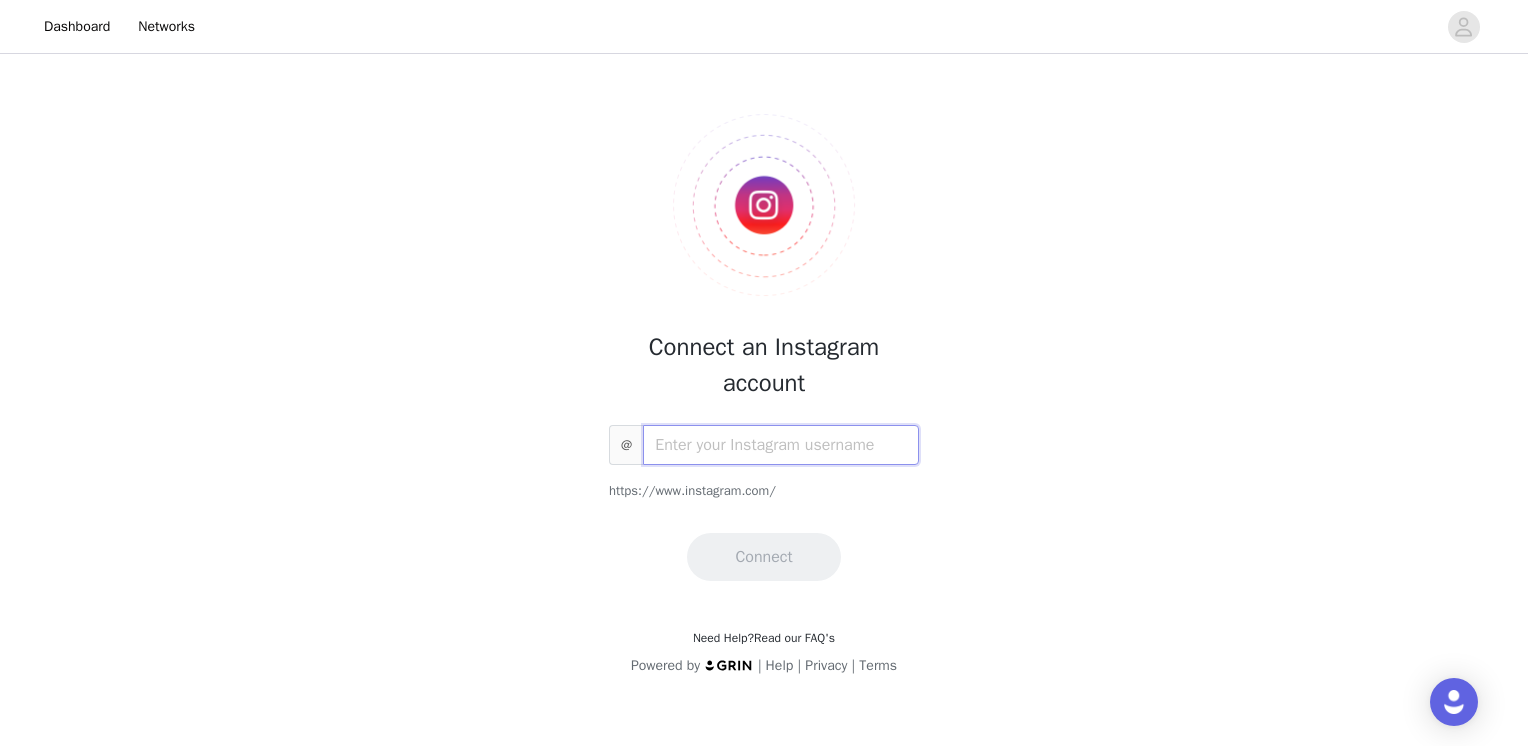 click at bounding box center (781, 445) 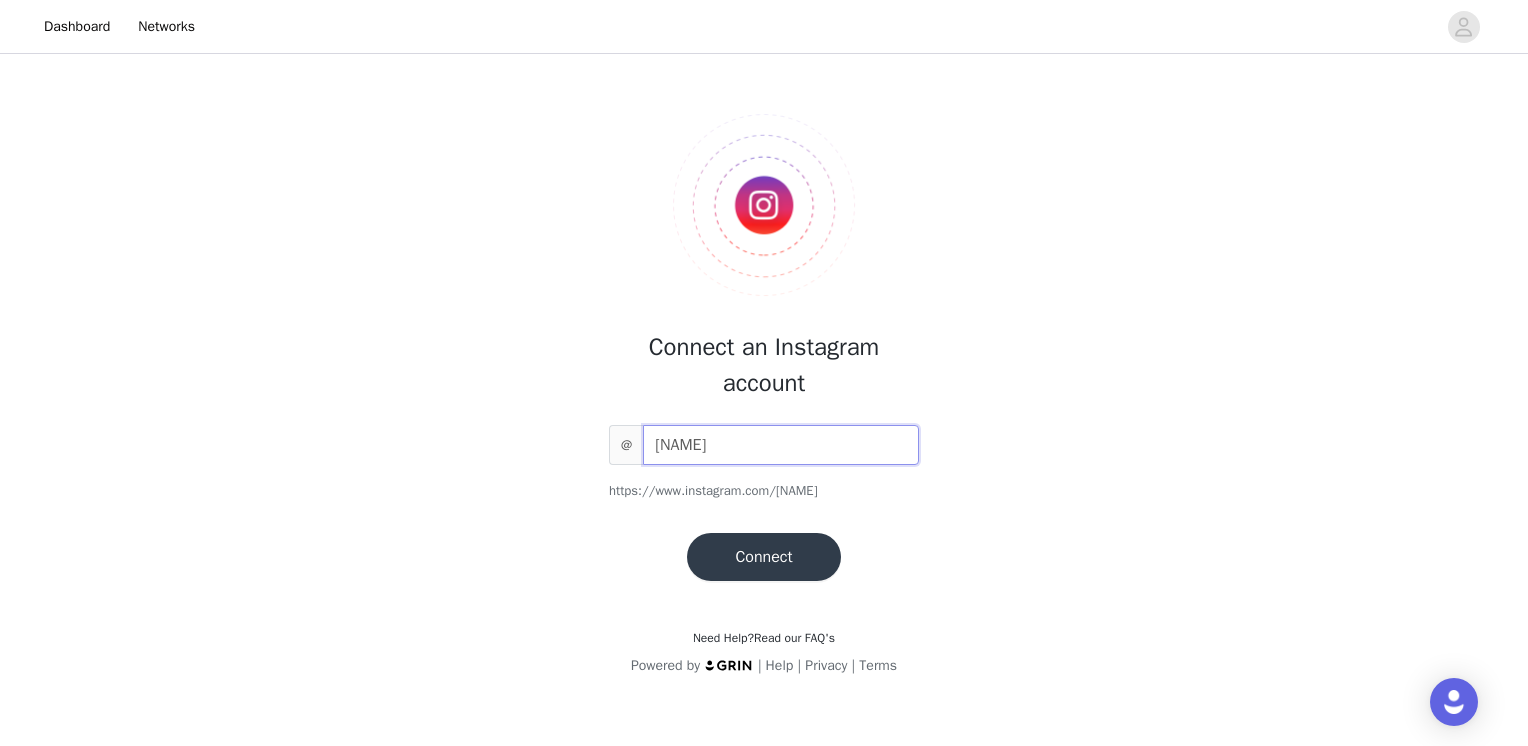 type on "[NAME]" 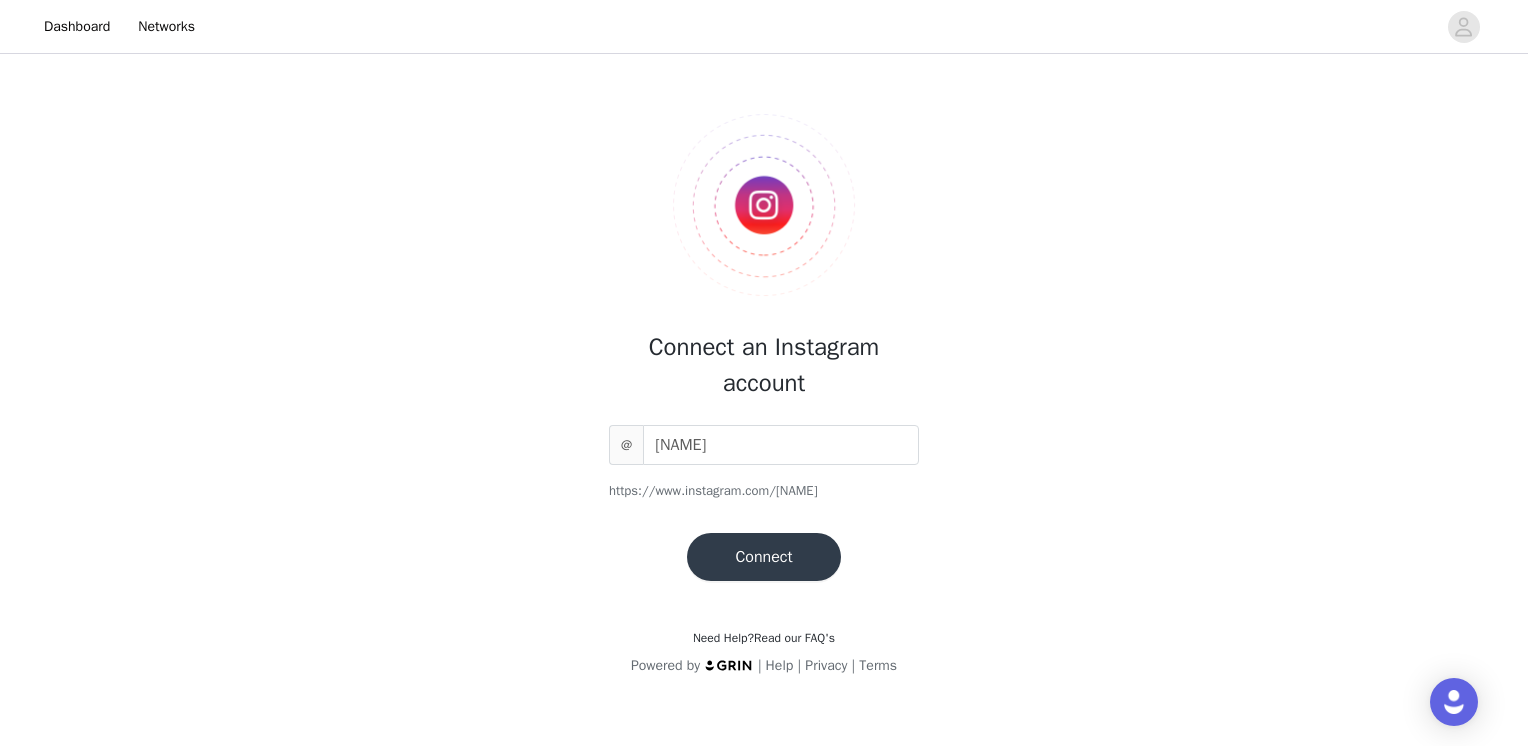 click on "Connect" at bounding box center [763, 557] 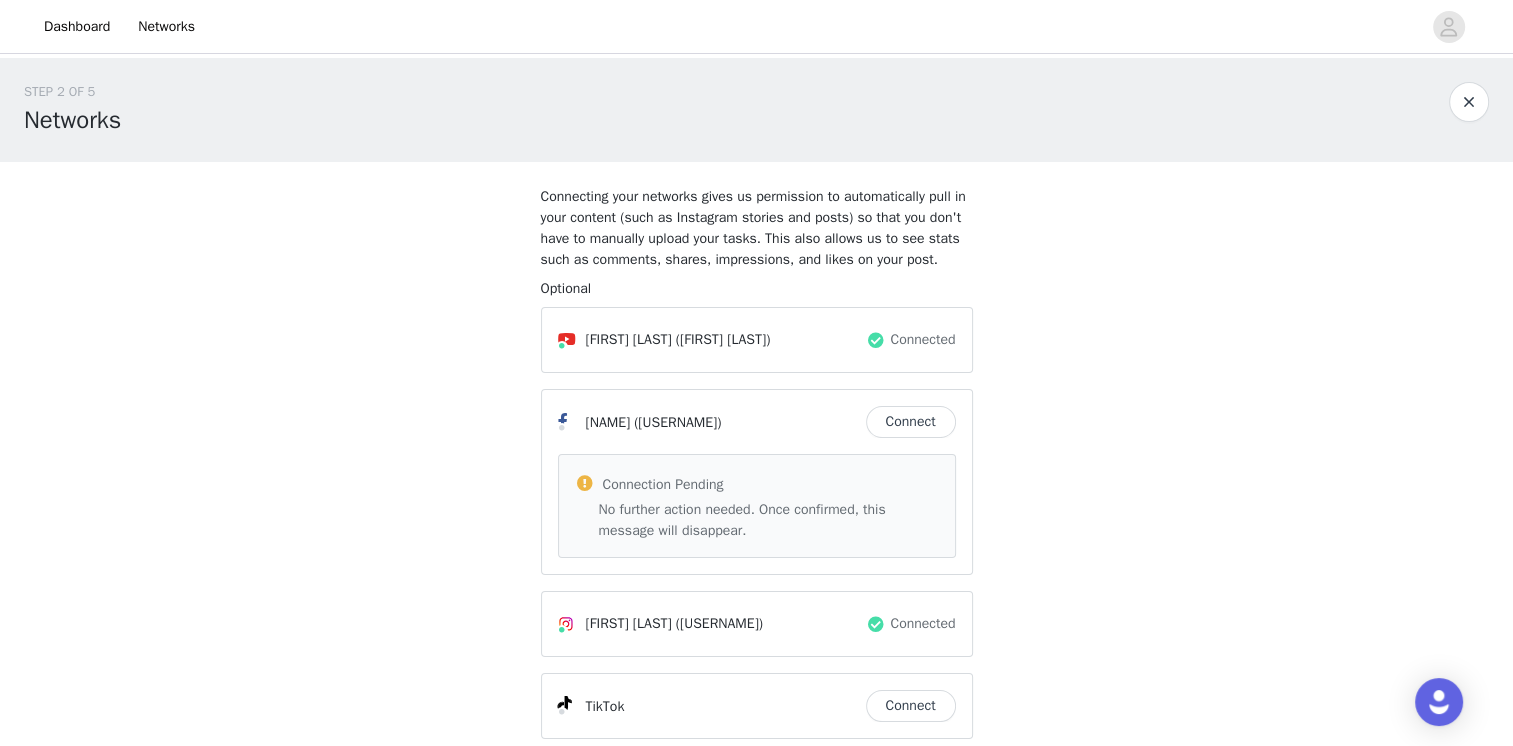 scroll, scrollTop: 173, scrollLeft: 0, axis: vertical 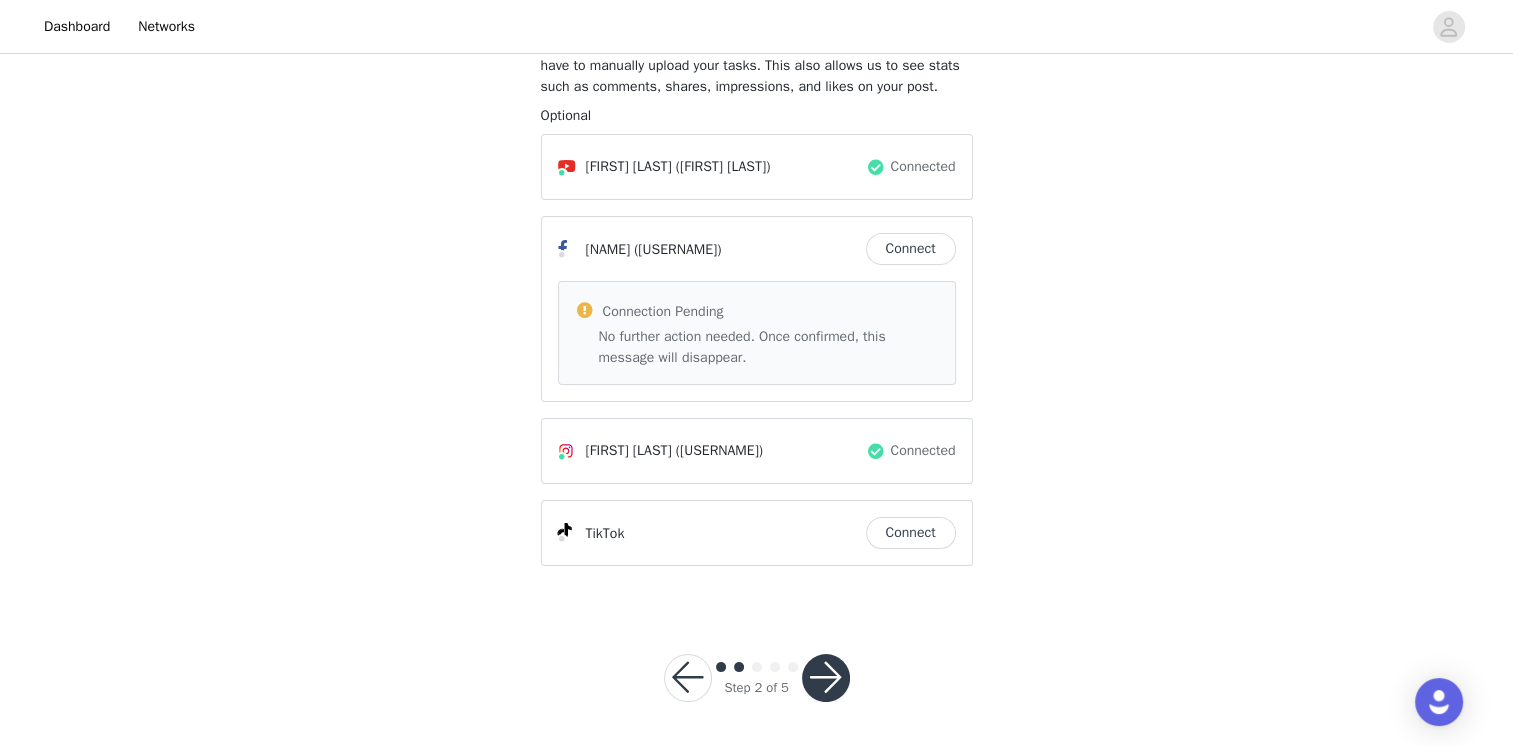 click on "Connect" at bounding box center (911, 533) 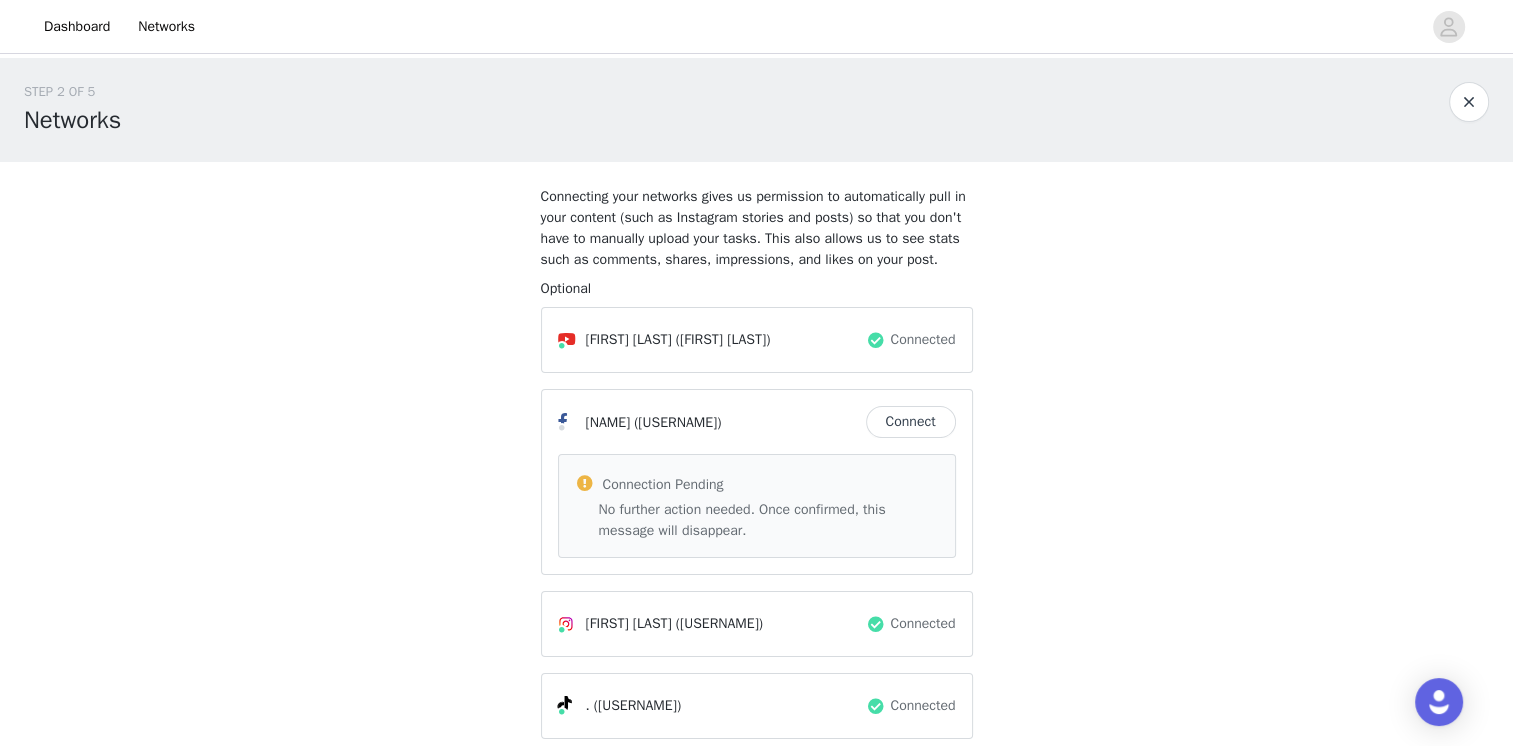scroll, scrollTop: 173, scrollLeft: 0, axis: vertical 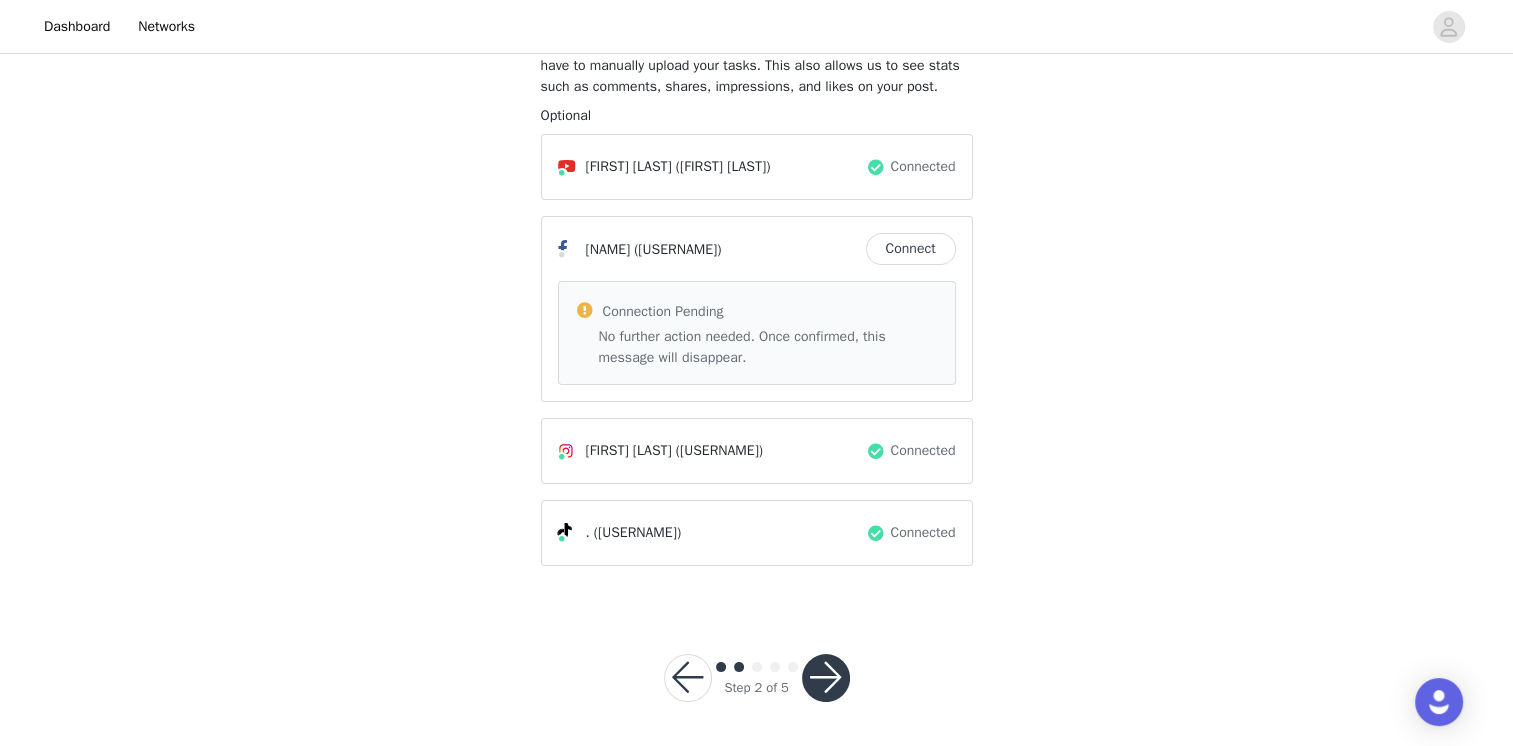 click at bounding box center [826, 678] 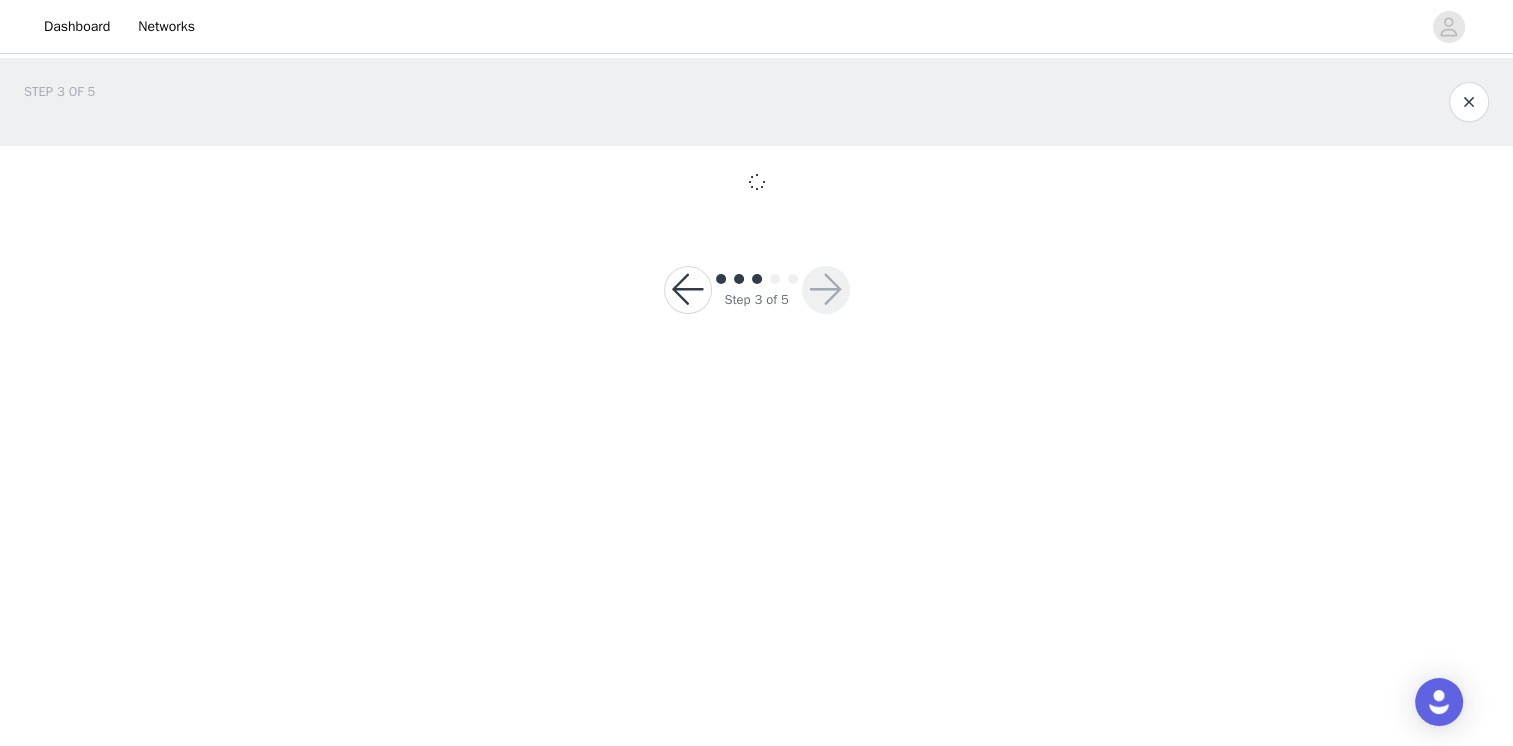 scroll, scrollTop: 0, scrollLeft: 0, axis: both 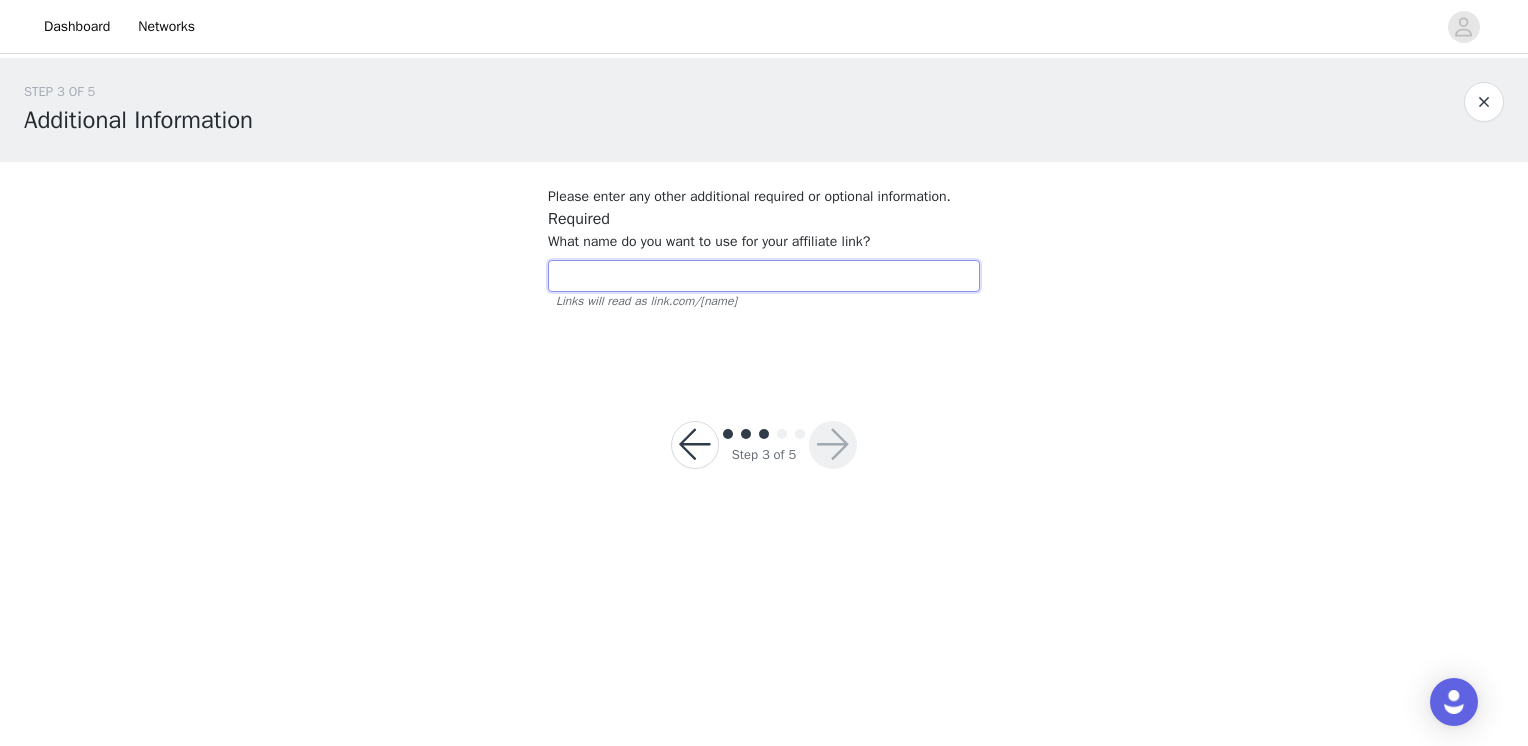 click at bounding box center (764, 276) 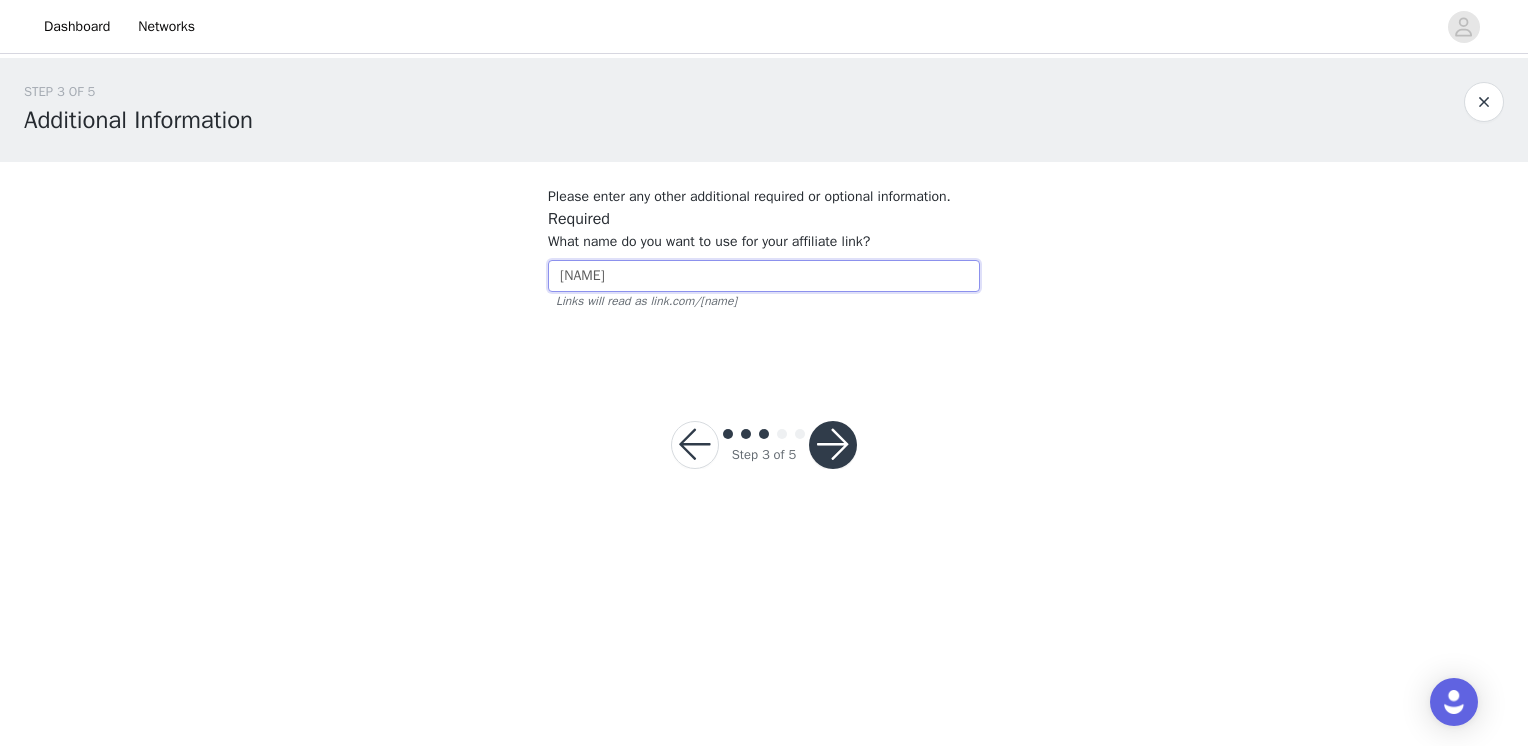 type on "[NAME]" 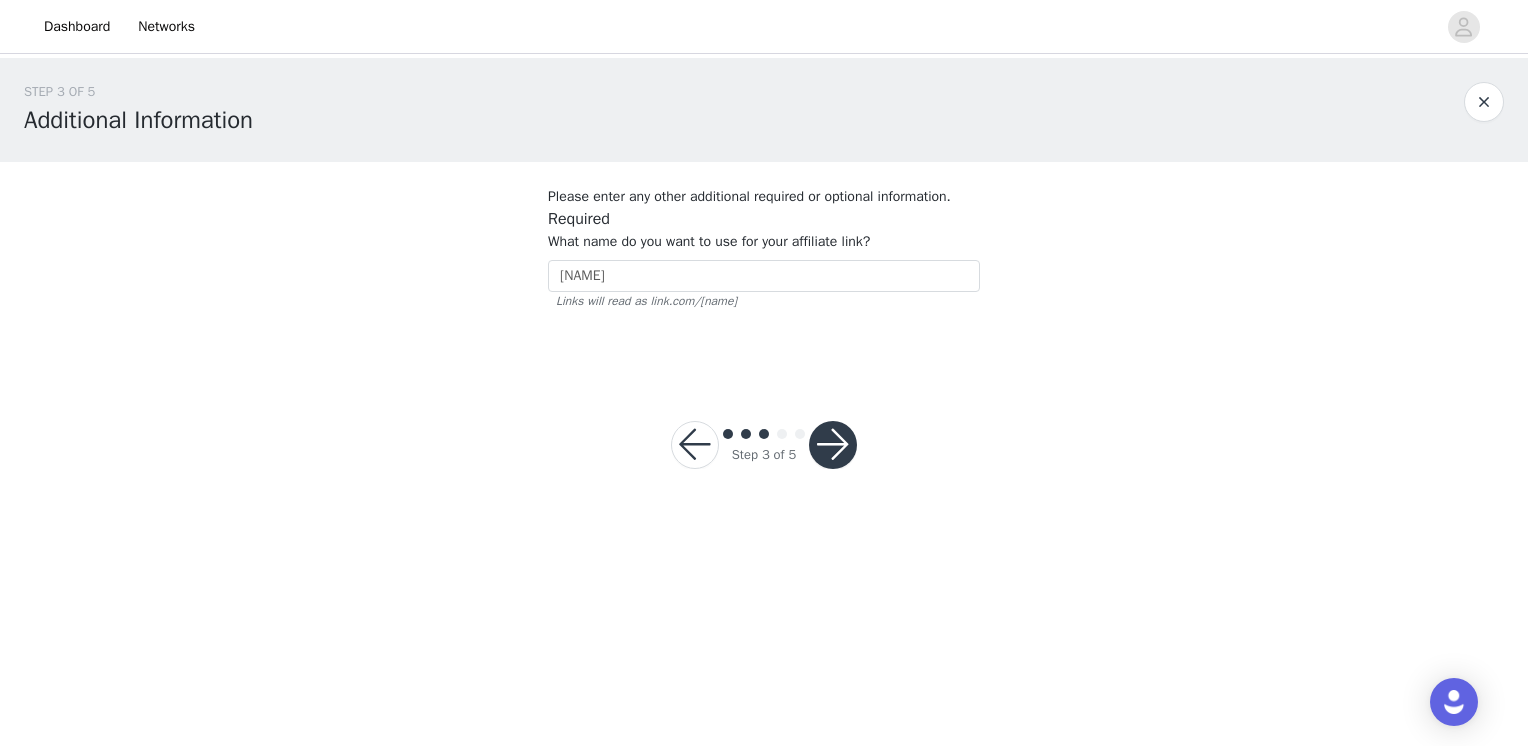 click at bounding box center [833, 445] 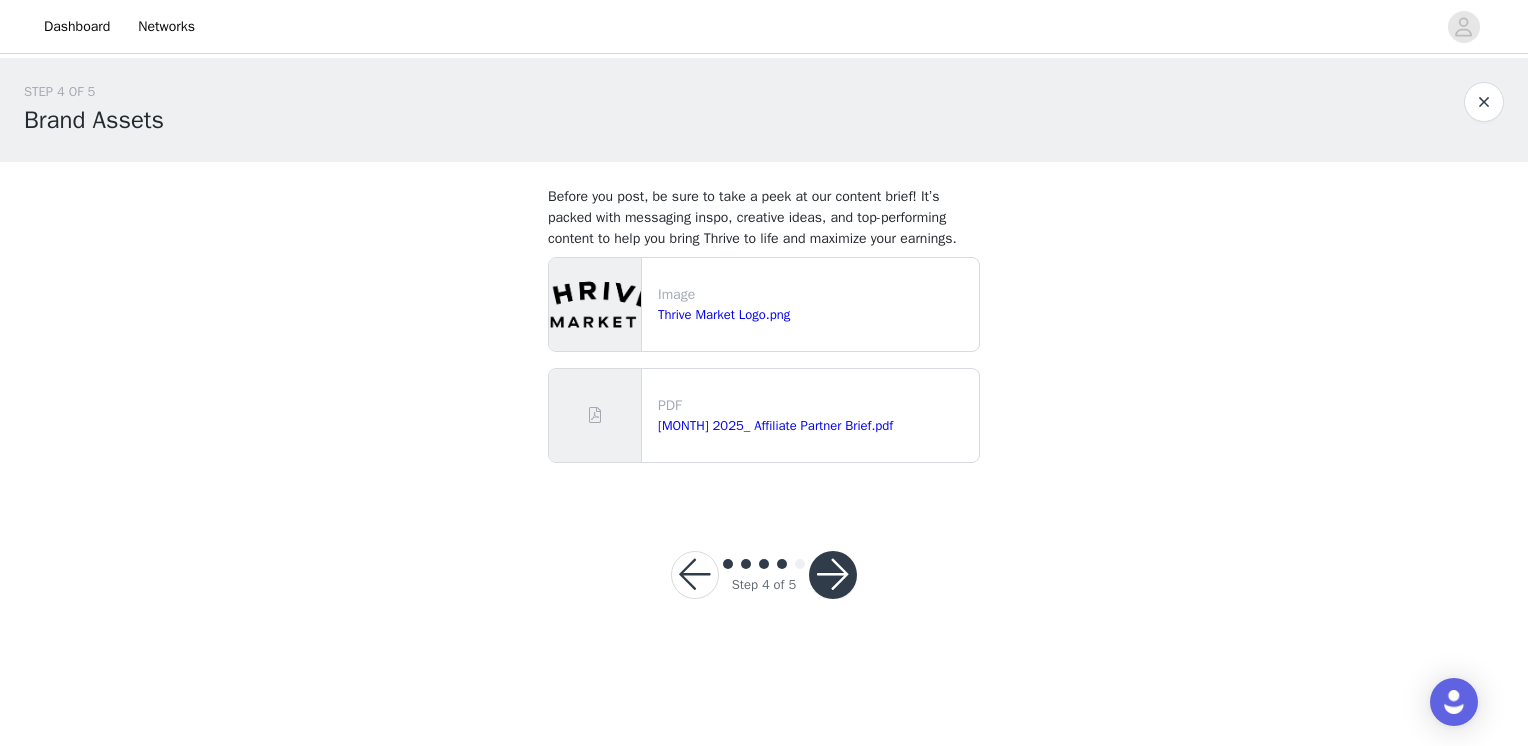 click at bounding box center [833, 575] 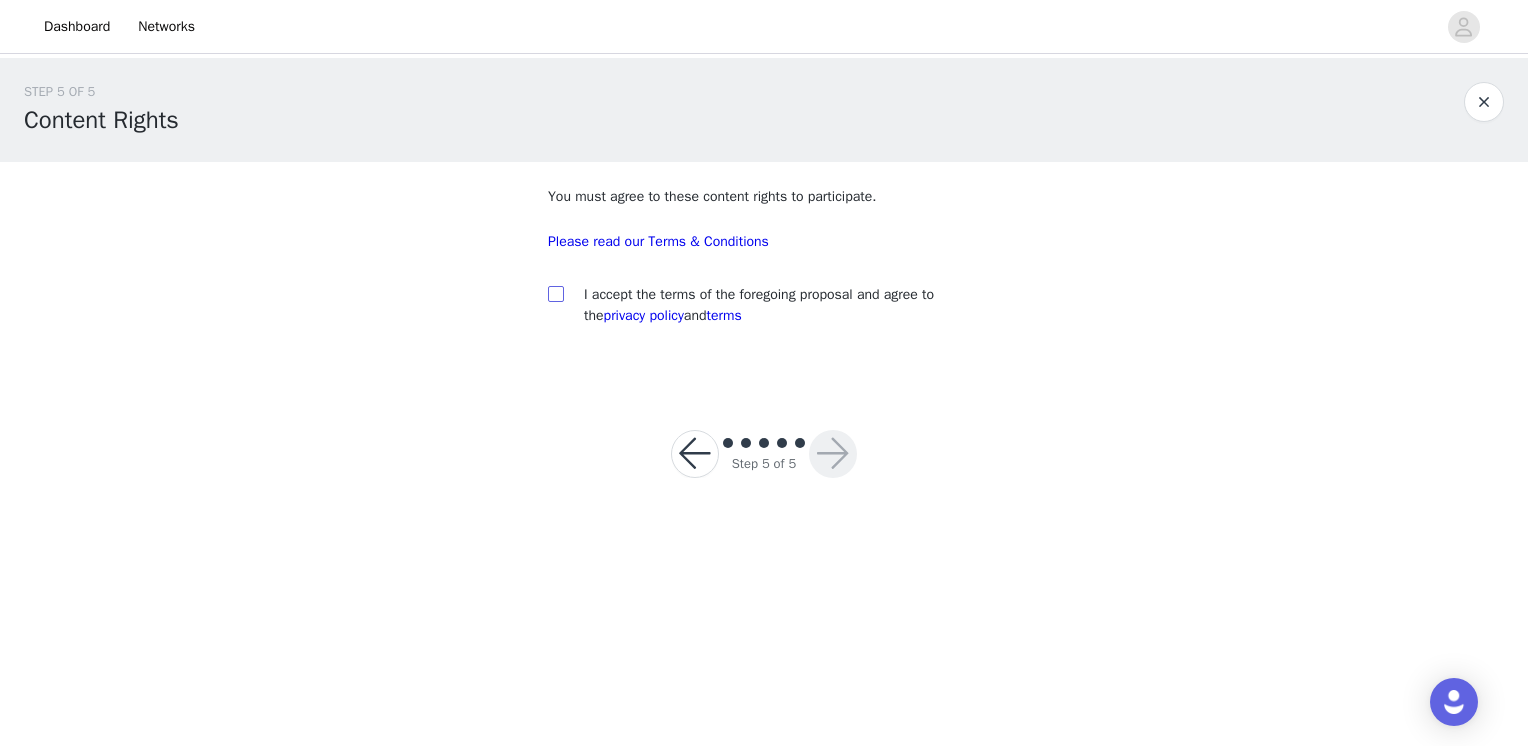 click at bounding box center [555, 293] 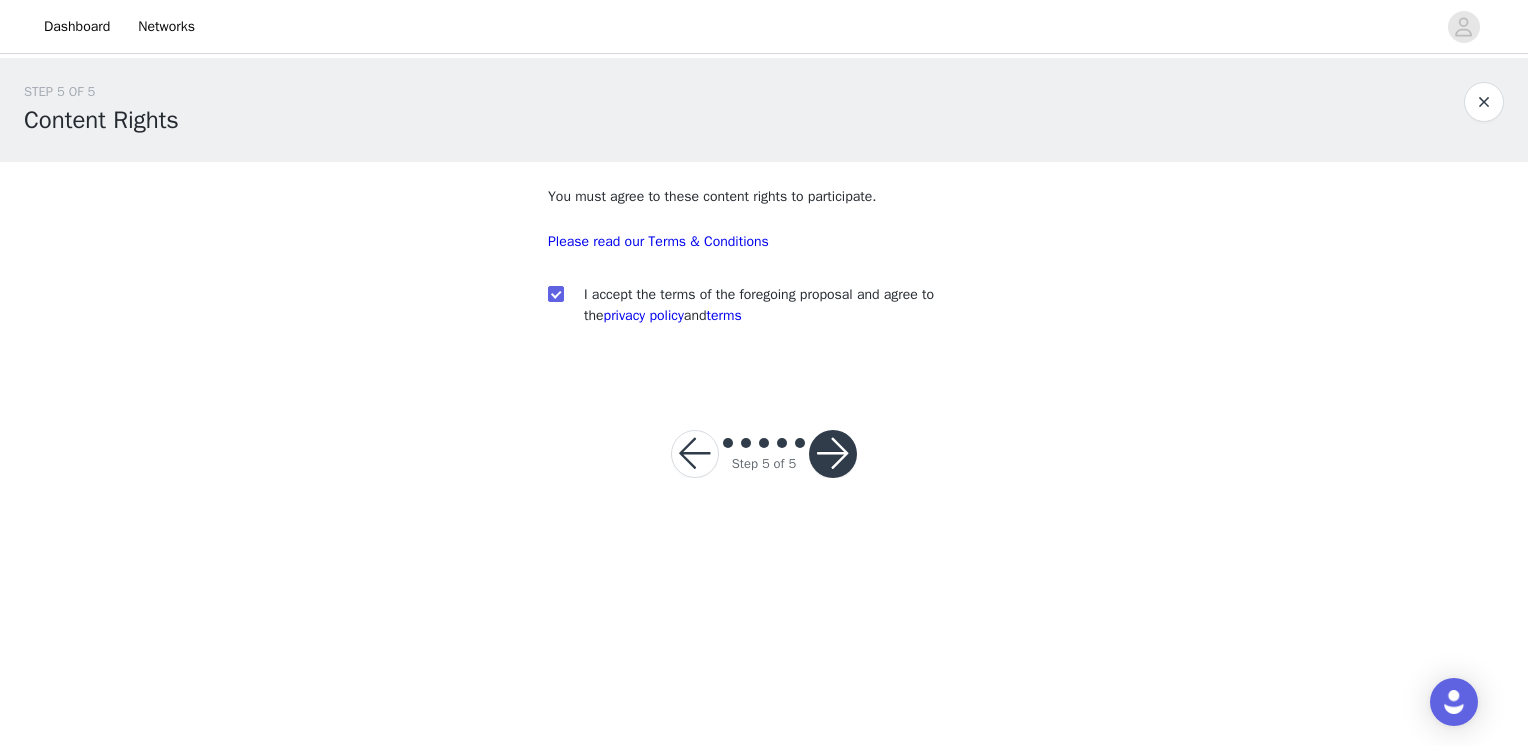 click at bounding box center (833, 454) 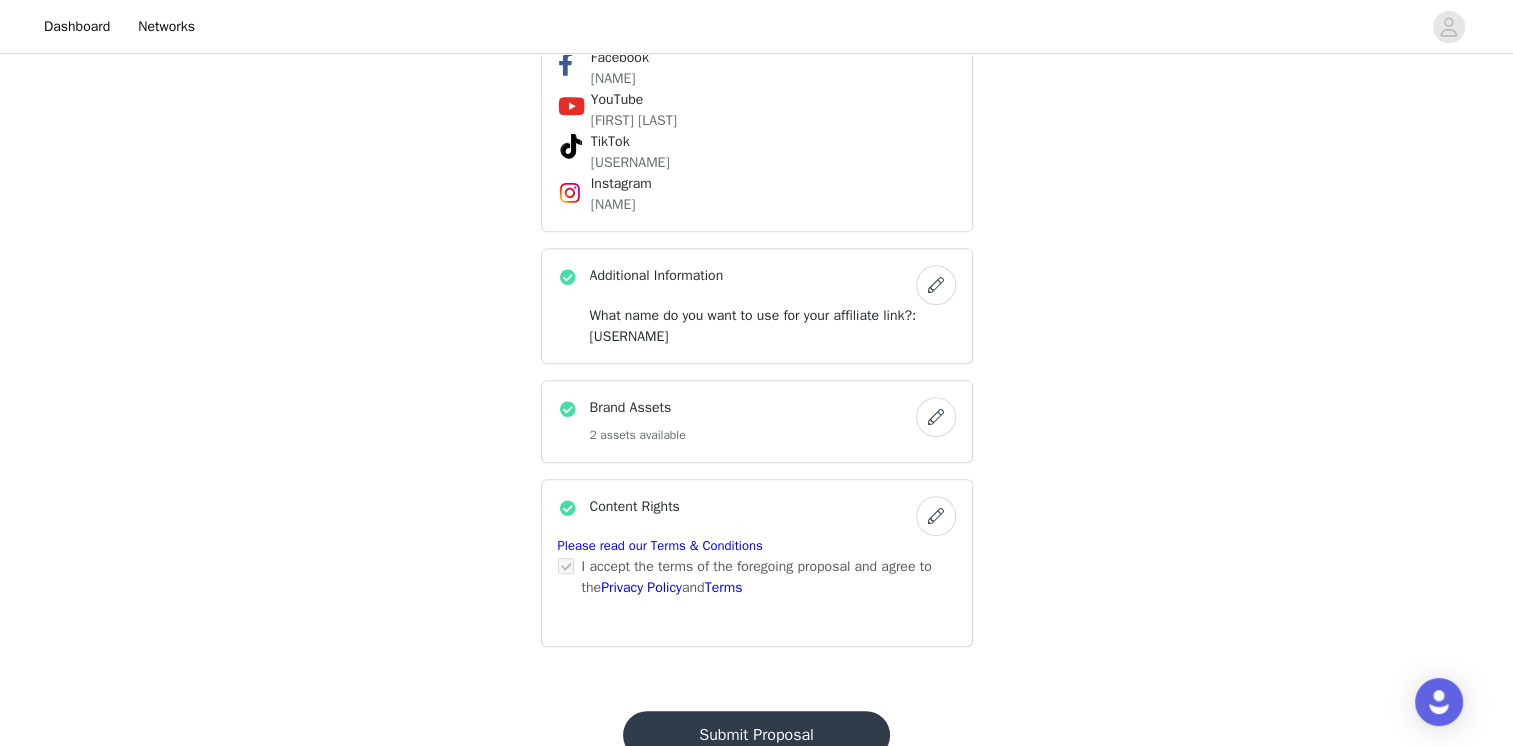 scroll, scrollTop: 742, scrollLeft: 0, axis: vertical 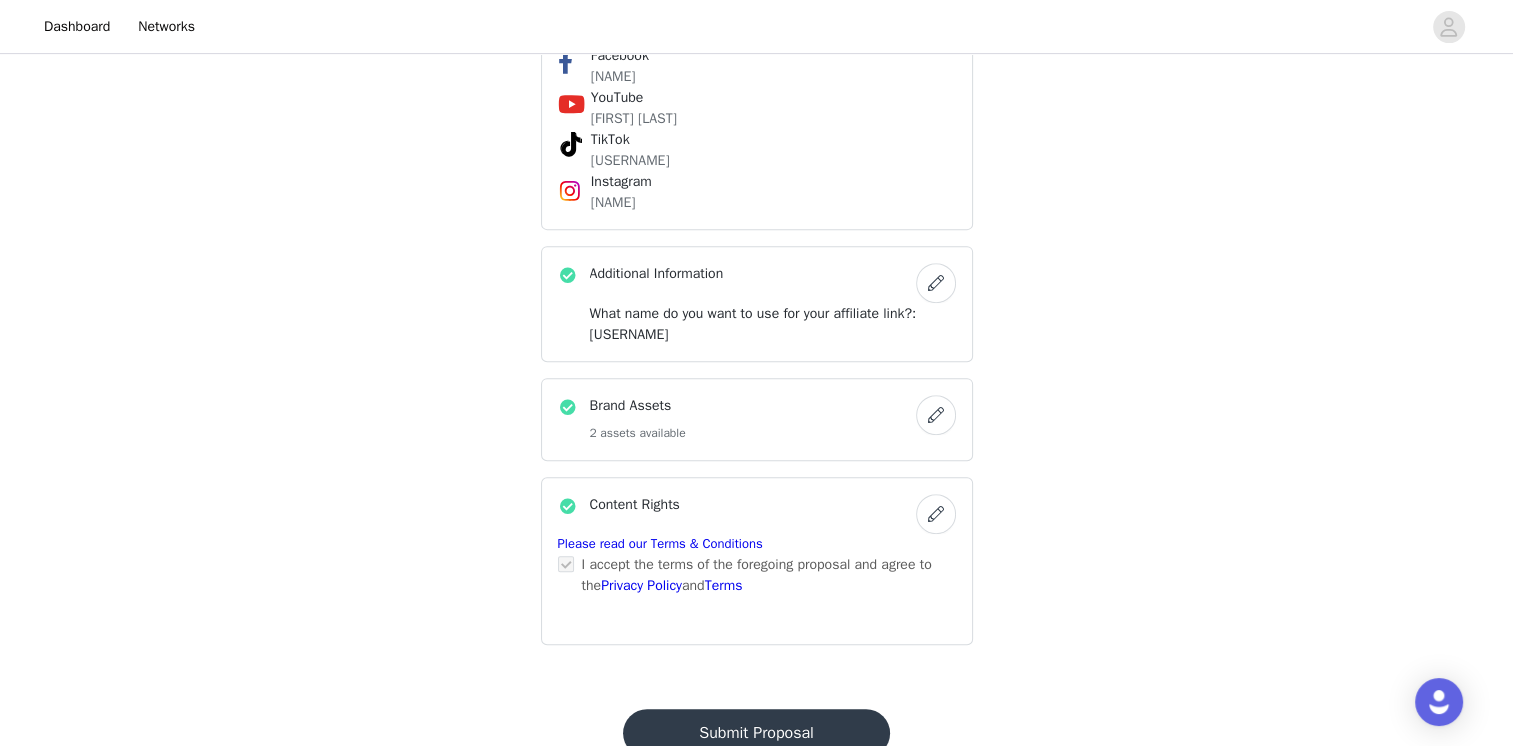click on "Submit Proposal" at bounding box center (756, 733) 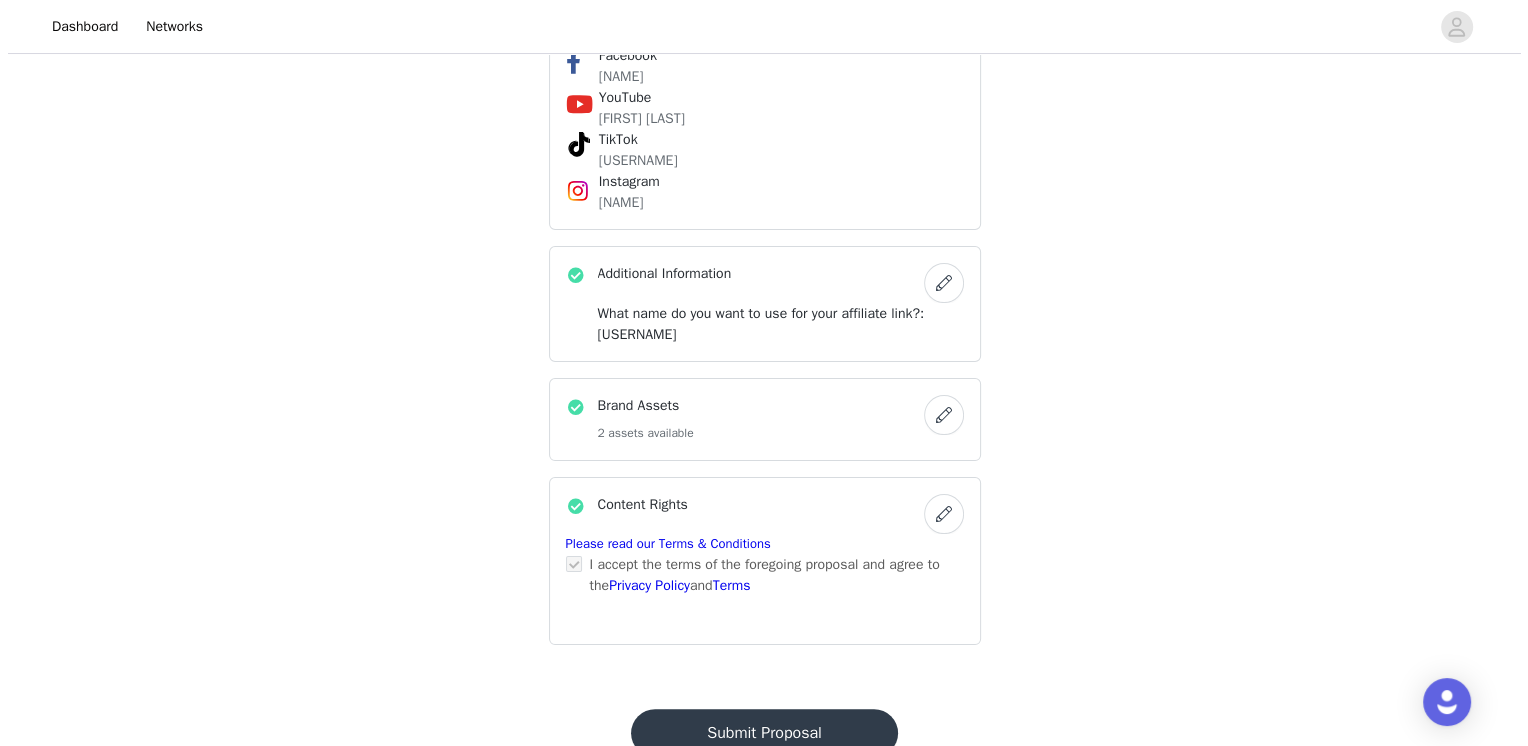 scroll, scrollTop: 0, scrollLeft: 0, axis: both 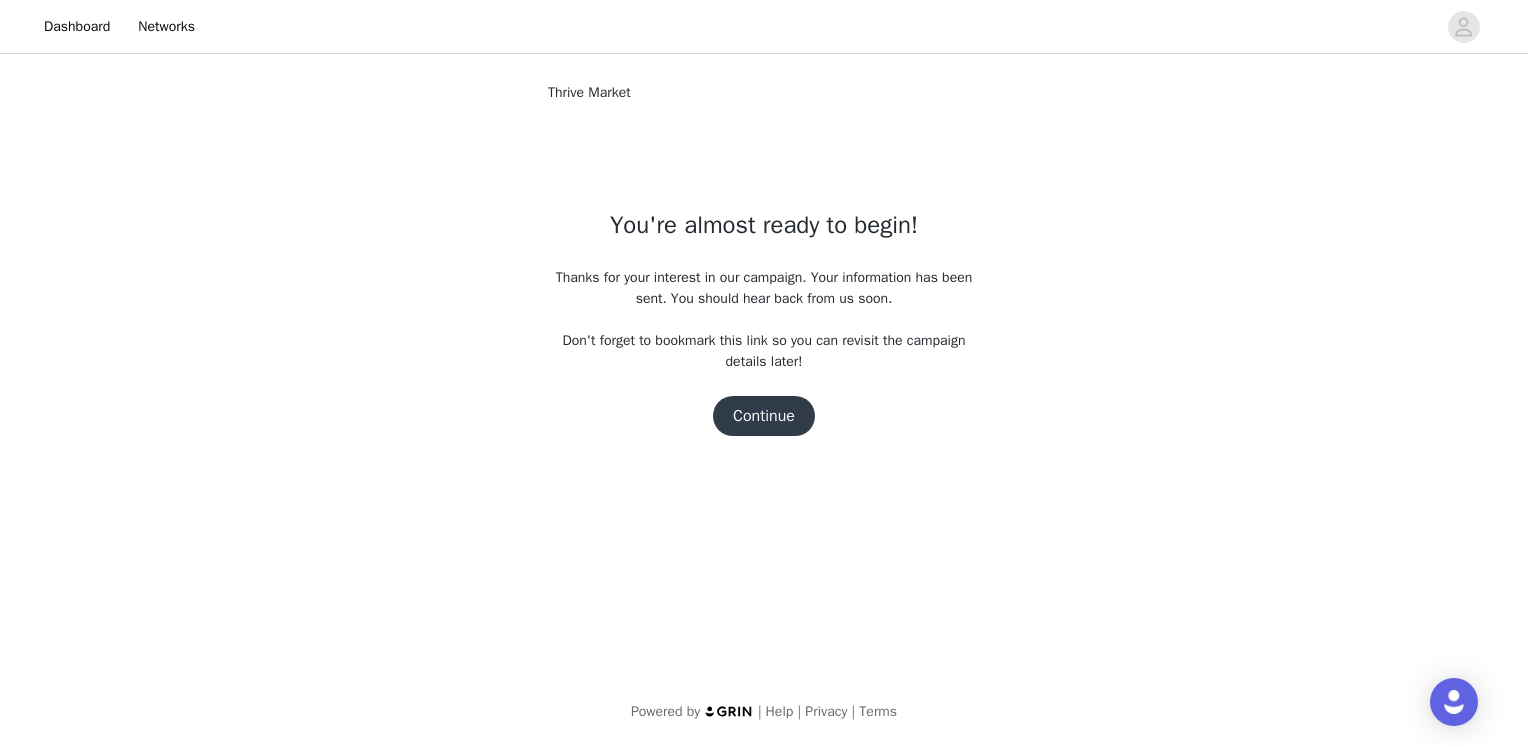 click on "Continue" at bounding box center [764, 416] 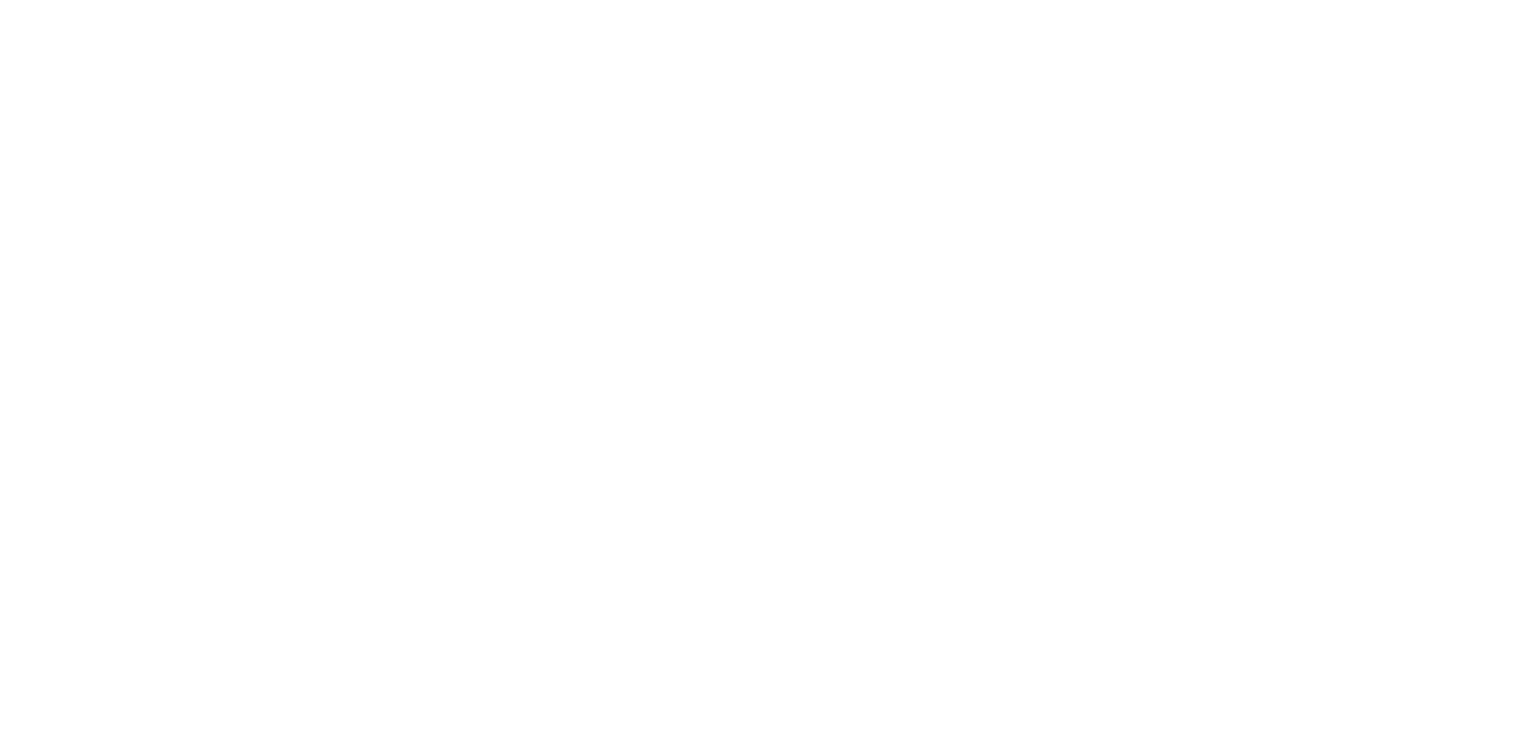 scroll, scrollTop: 0, scrollLeft: 0, axis: both 